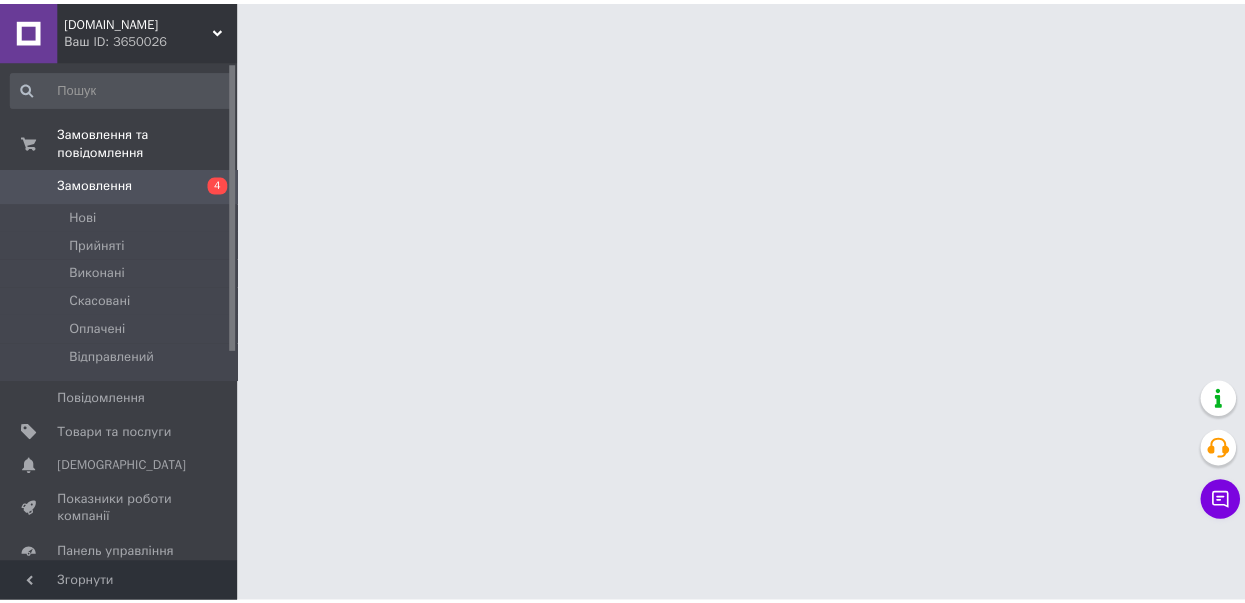 scroll, scrollTop: 0, scrollLeft: 0, axis: both 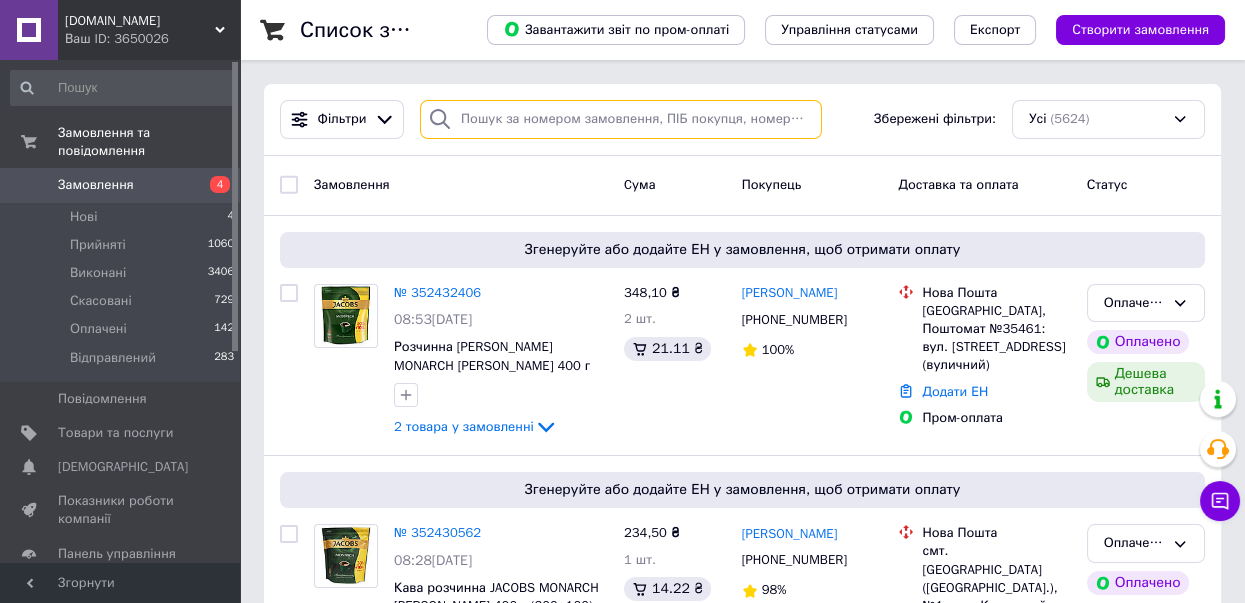 click at bounding box center (621, 119) 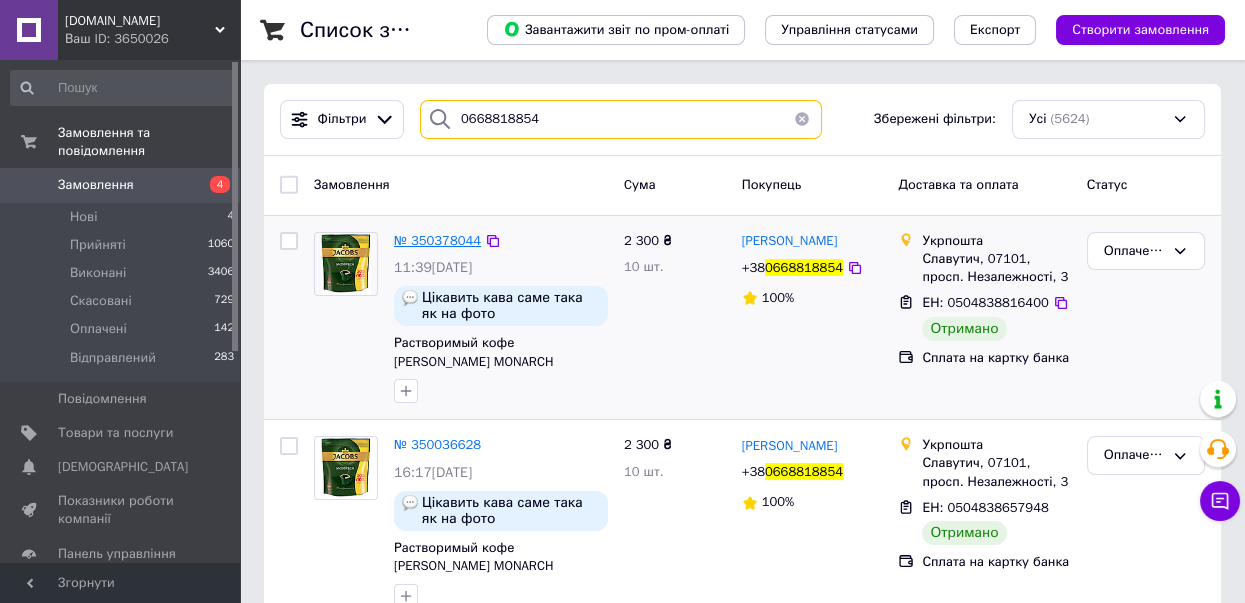 type on "0668818854" 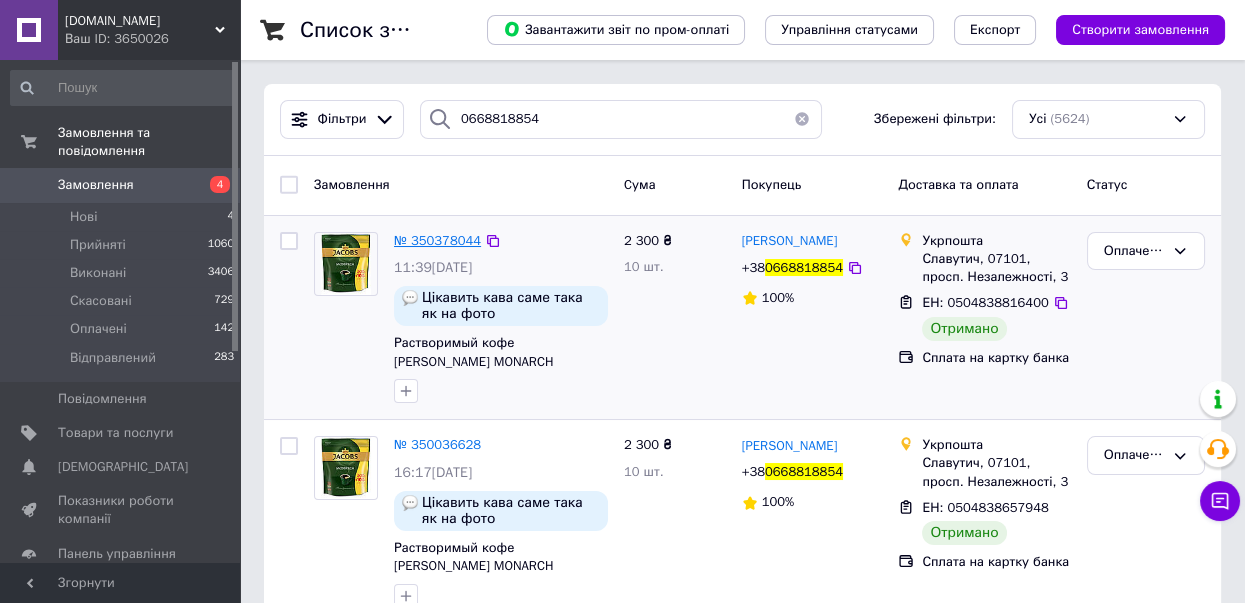 click on "№ 350378044" at bounding box center (437, 240) 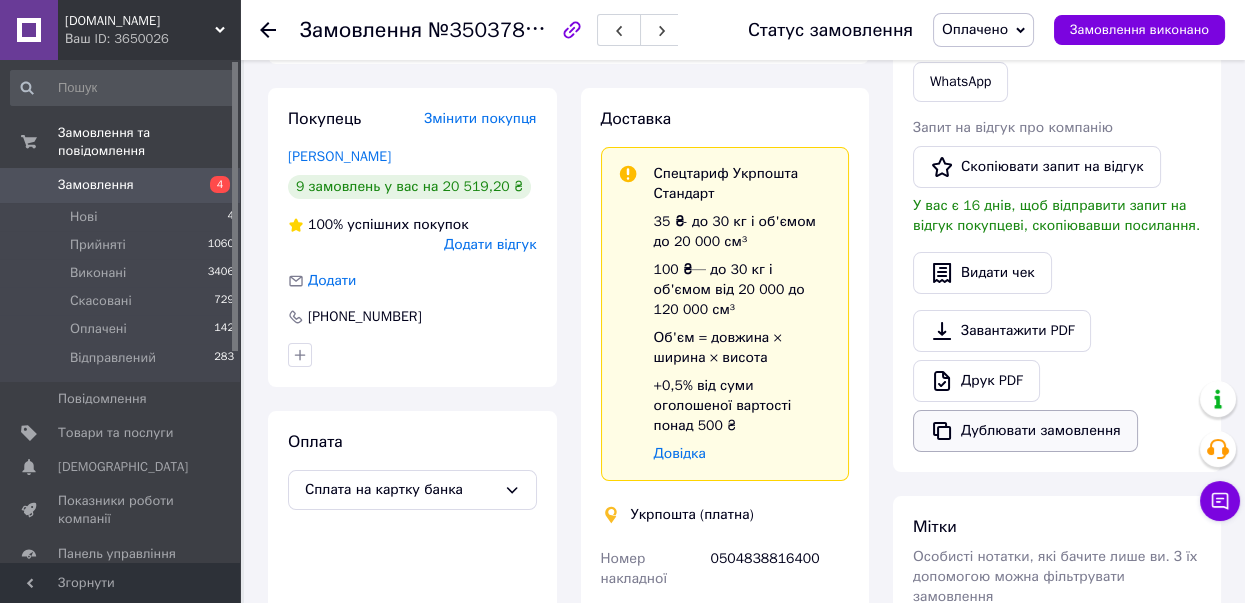 click on "Дії Написати покупцеві   Чат Viber Telegram WhatsApp Запит на відгук про компанію   Скопіювати запит на відгук У вас є 16 днів, щоб відправити запит на відгук покупцеві, скопіювавши посилання.   Видати чек   Завантажити PDF   Друк PDF   Дублювати замовлення" at bounding box center [1057, 198] 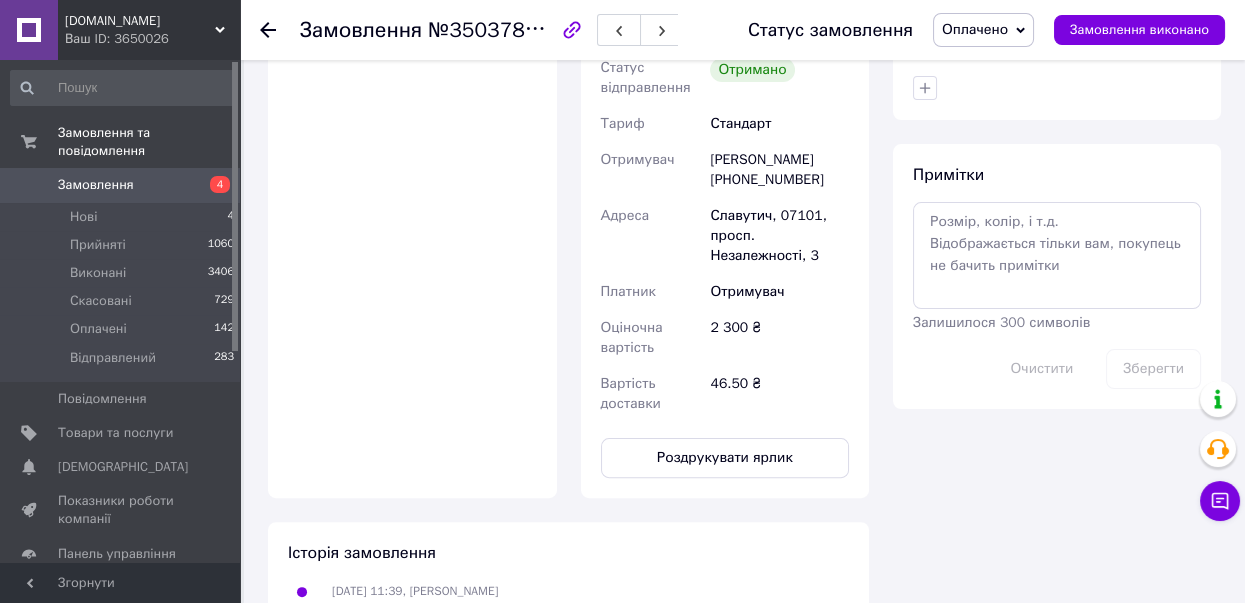 scroll, scrollTop: 954, scrollLeft: 0, axis: vertical 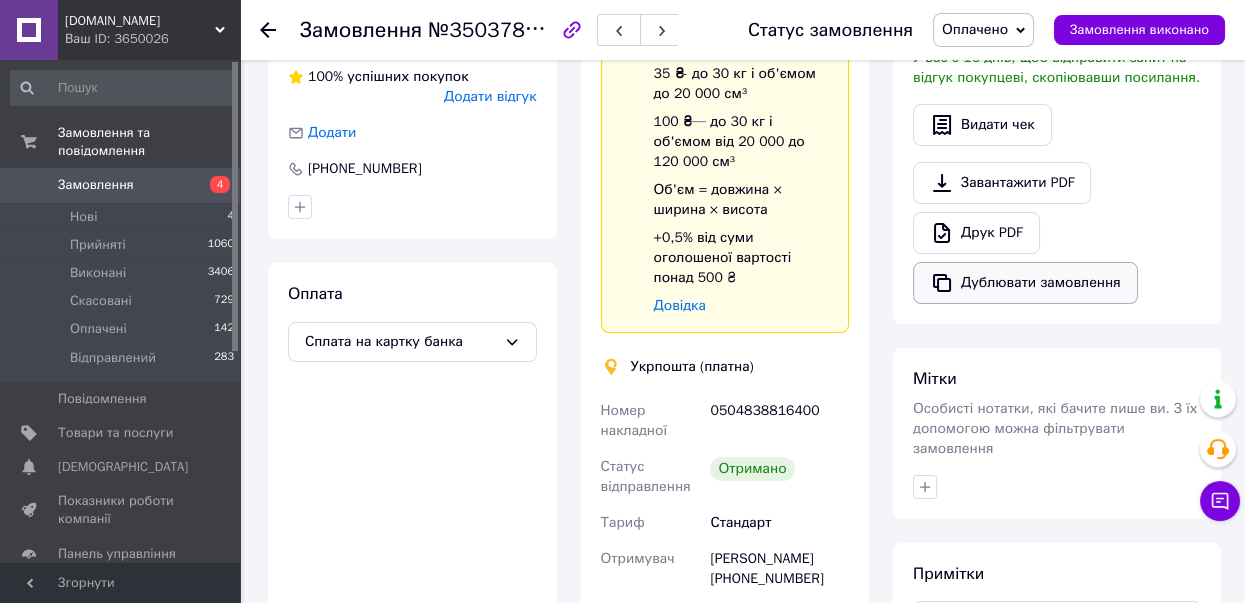 click on "Дублювати замовлення" at bounding box center (1025, 283) 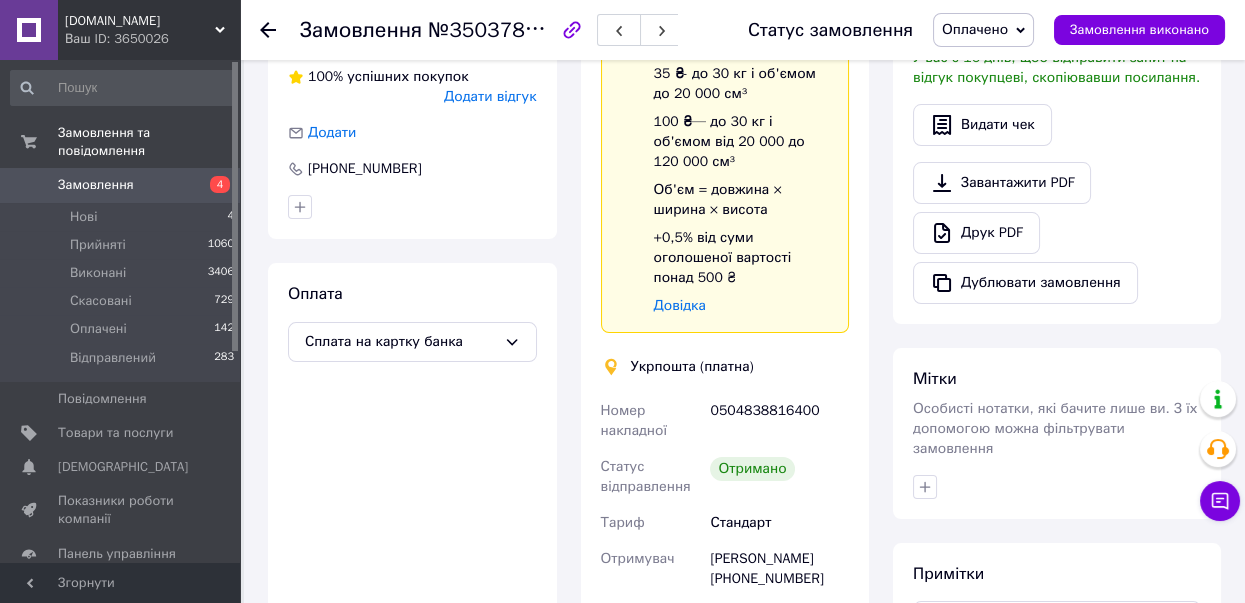 click on "Замовлення" at bounding box center [96, 185] 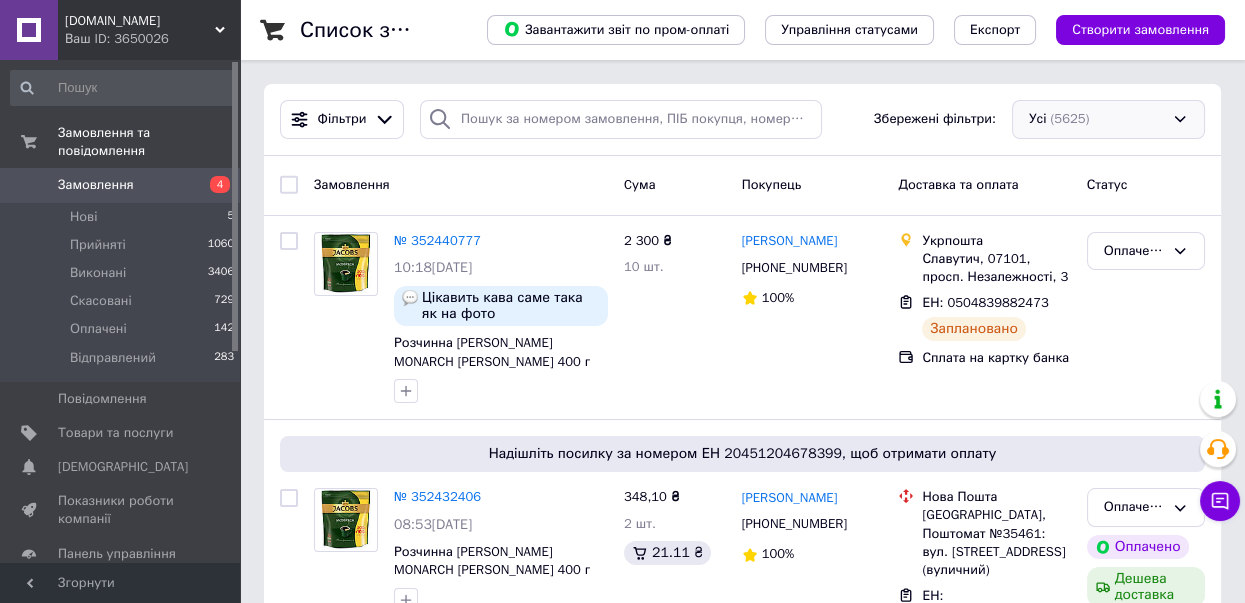 click on "Усі (5625)" at bounding box center [1108, 119] 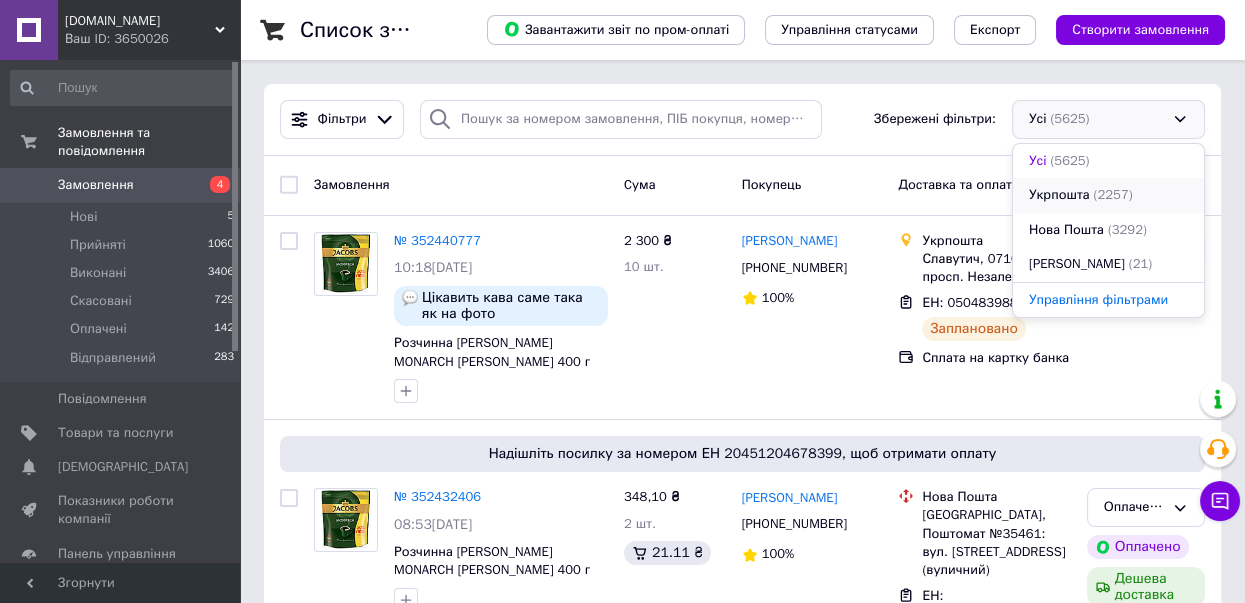 click on "Укрпошта (2257)" at bounding box center [1108, 195] 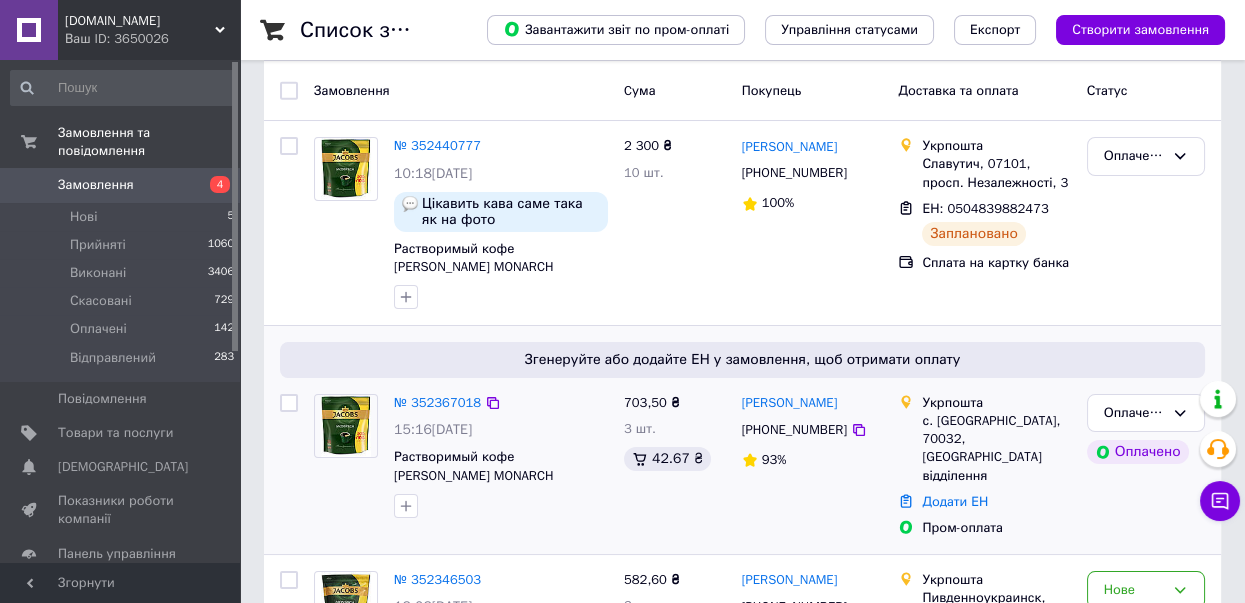 scroll, scrollTop: 166, scrollLeft: 0, axis: vertical 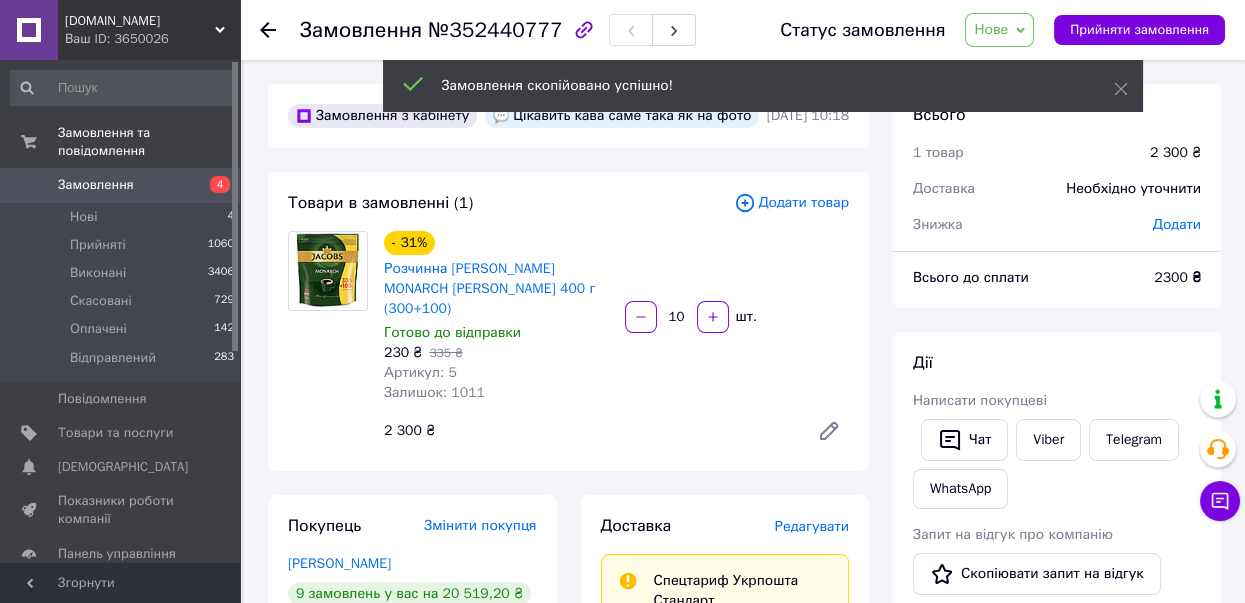 click on "Замовлення" at bounding box center (96, 185) 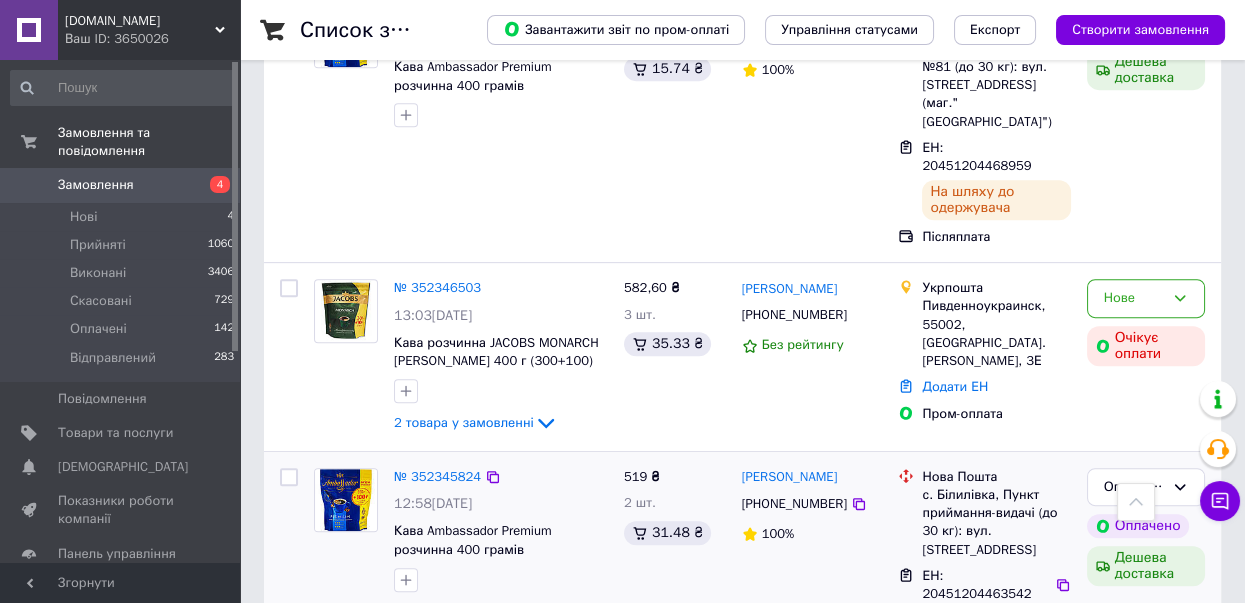 scroll, scrollTop: 1432, scrollLeft: 0, axis: vertical 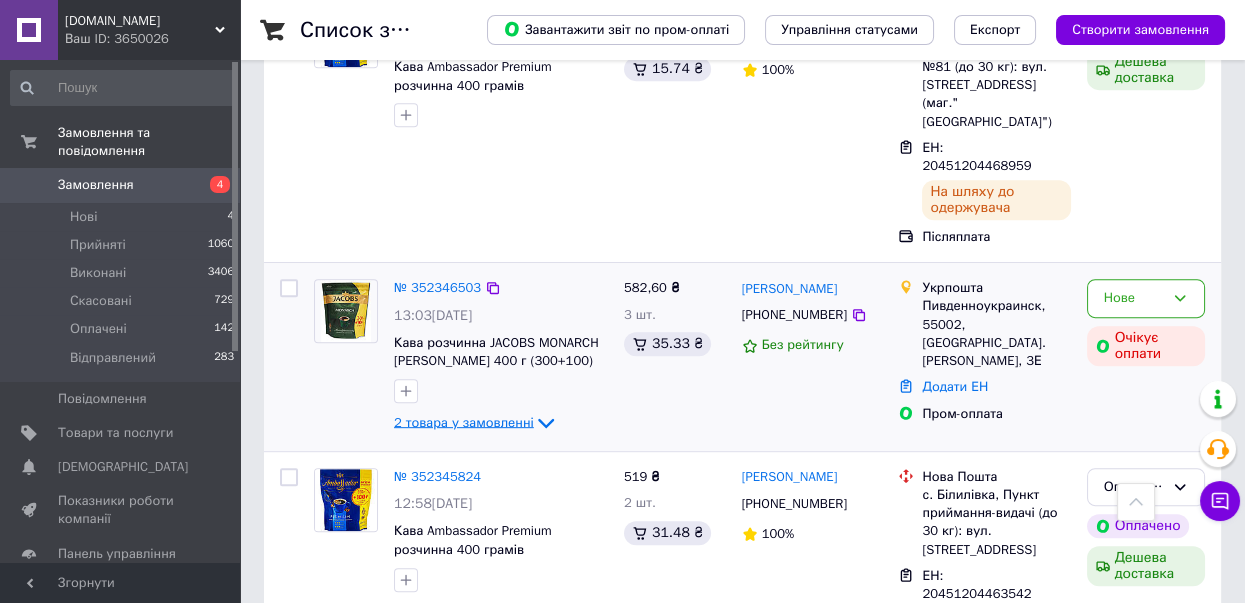 click on "2 товара у замовленні" at bounding box center [464, 422] 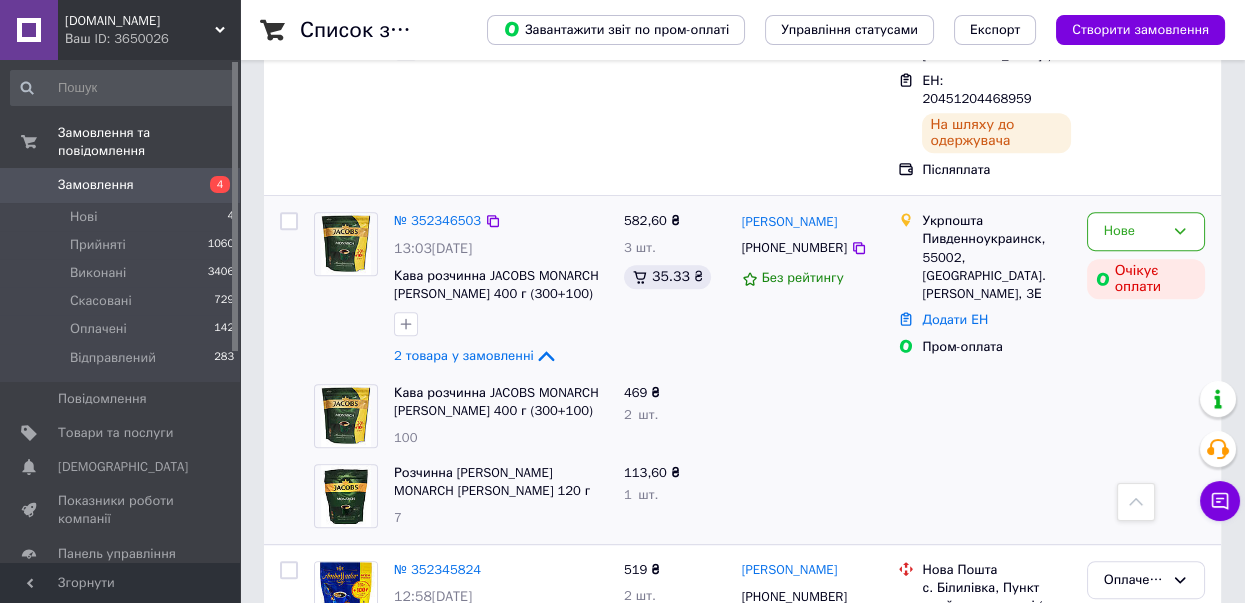 scroll, scrollTop: 1499, scrollLeft: 0, axis: vertical 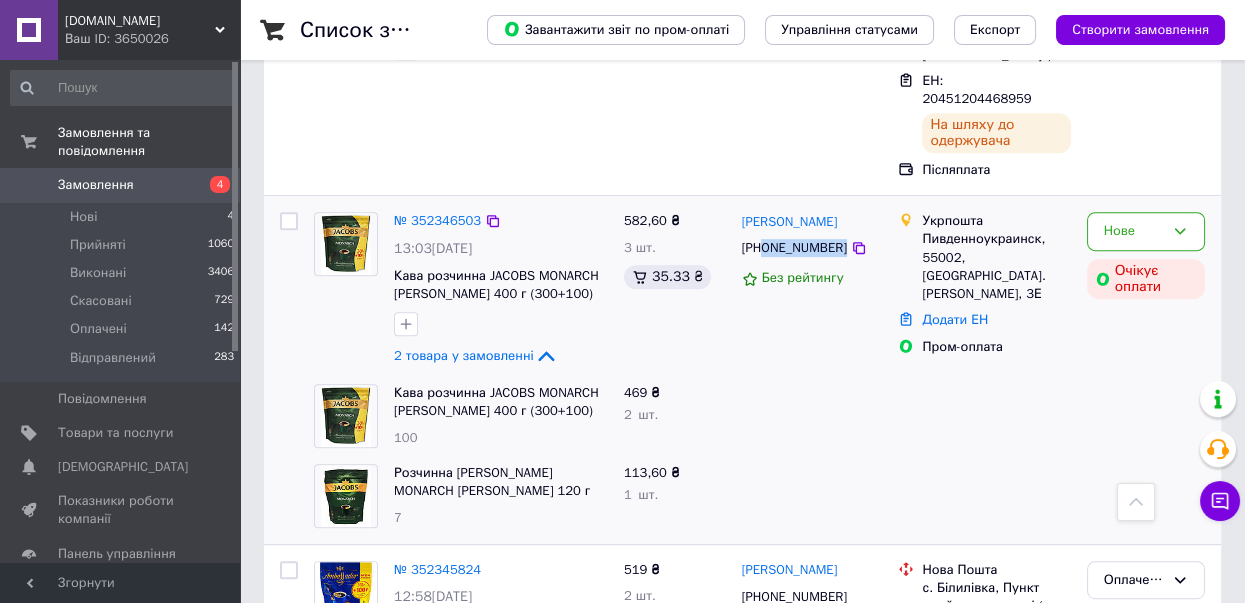 drag, startPoint x: 865, startPoint y: 157, endPoint x: 764, endPoint y: 167, distance: 101.49384 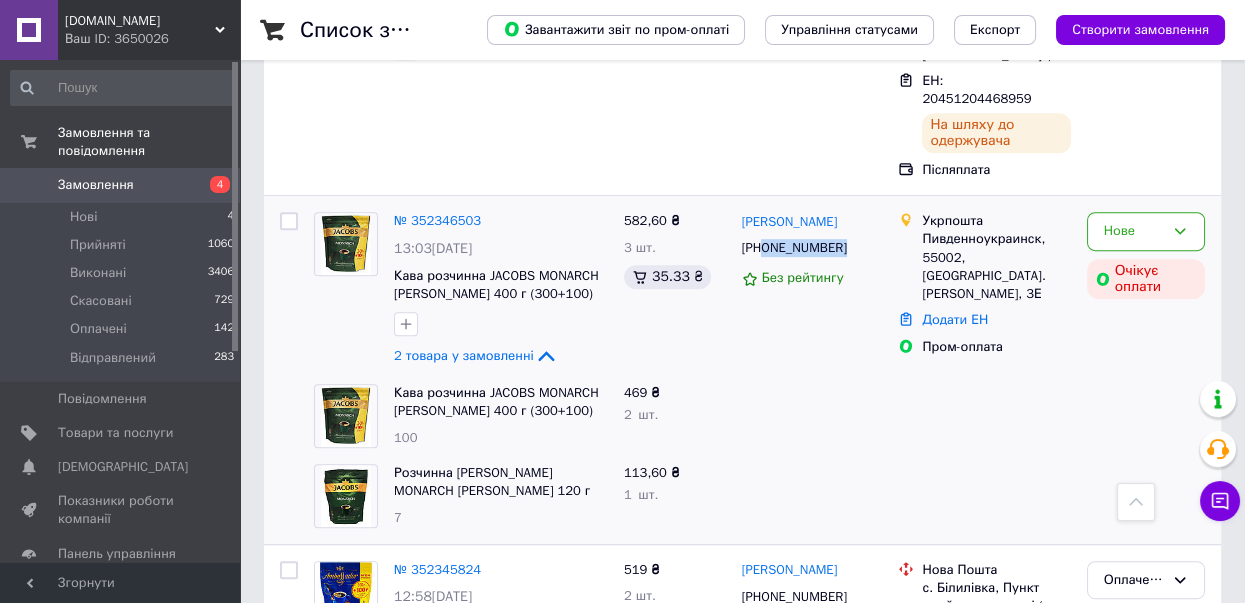 copy on "0983668983" 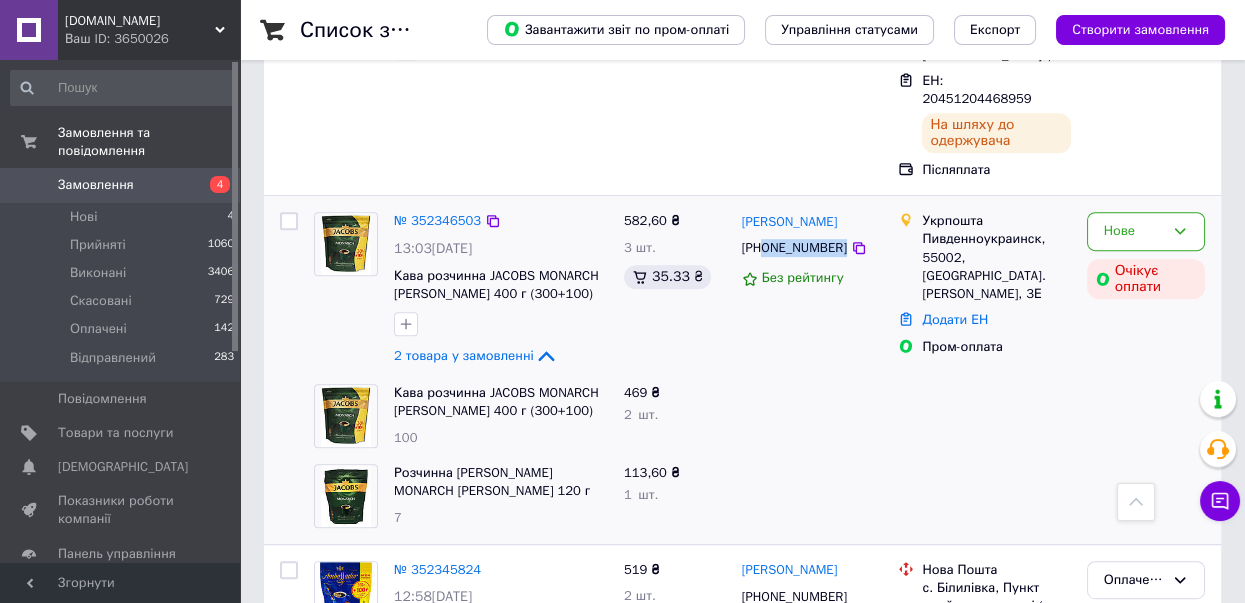 click on "+380983668983" at bounding box center (812, 248) 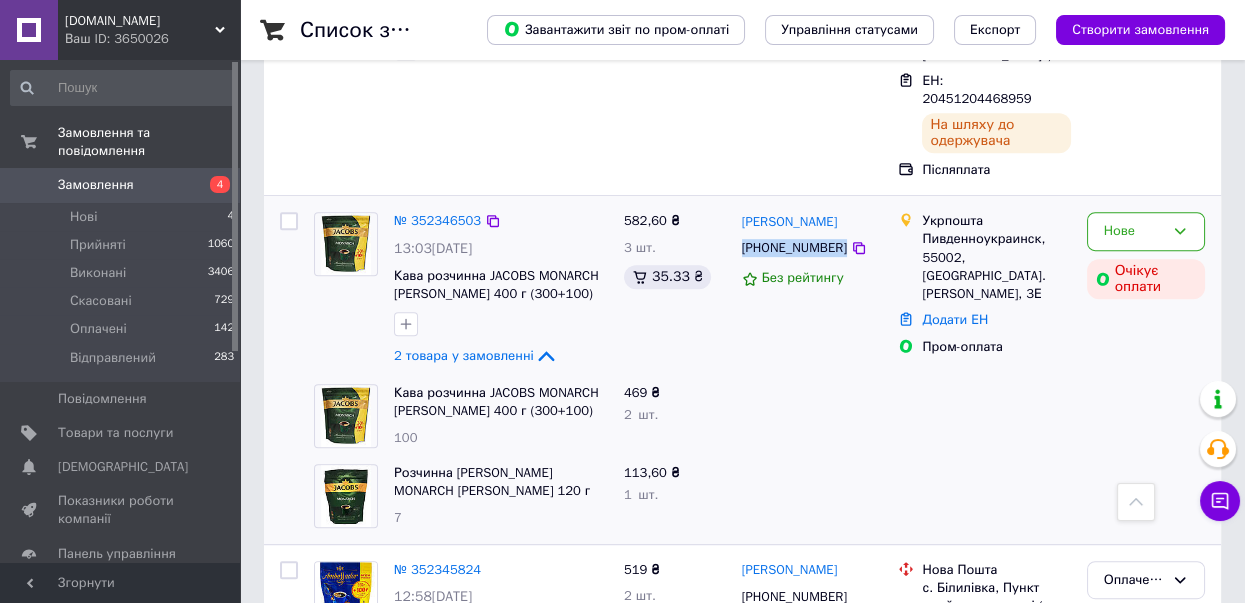 drag, startPoint x: 840, startPoint y: 157, endPoint x: 733, endPoint y: 161, distance: 107.07474 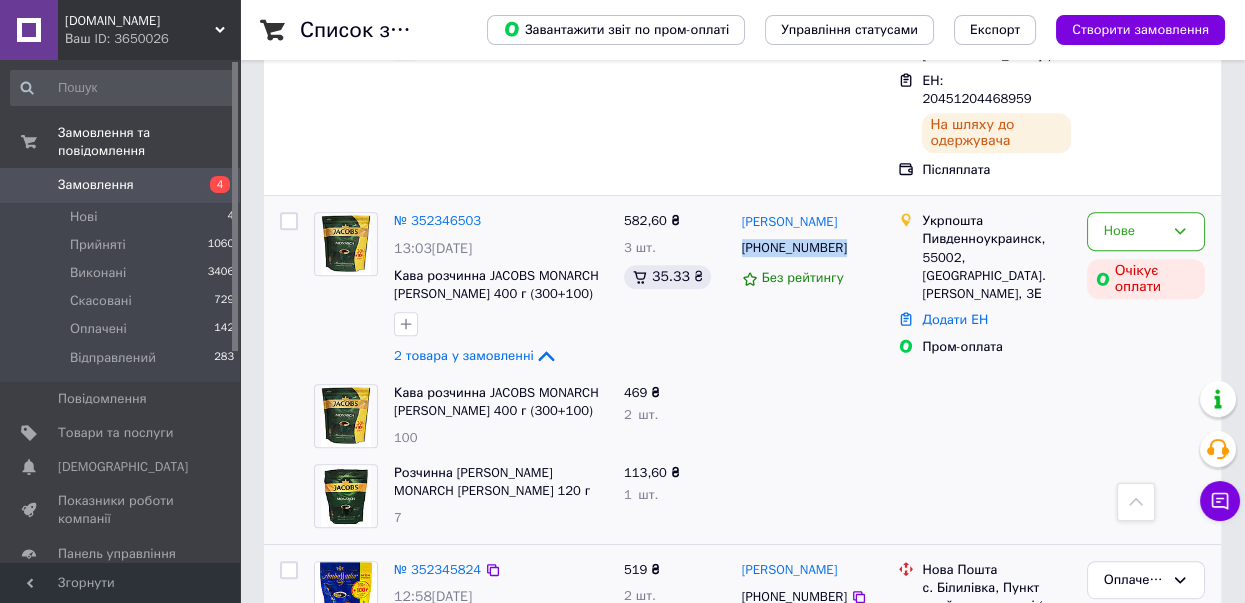 copy on "+380983668983" 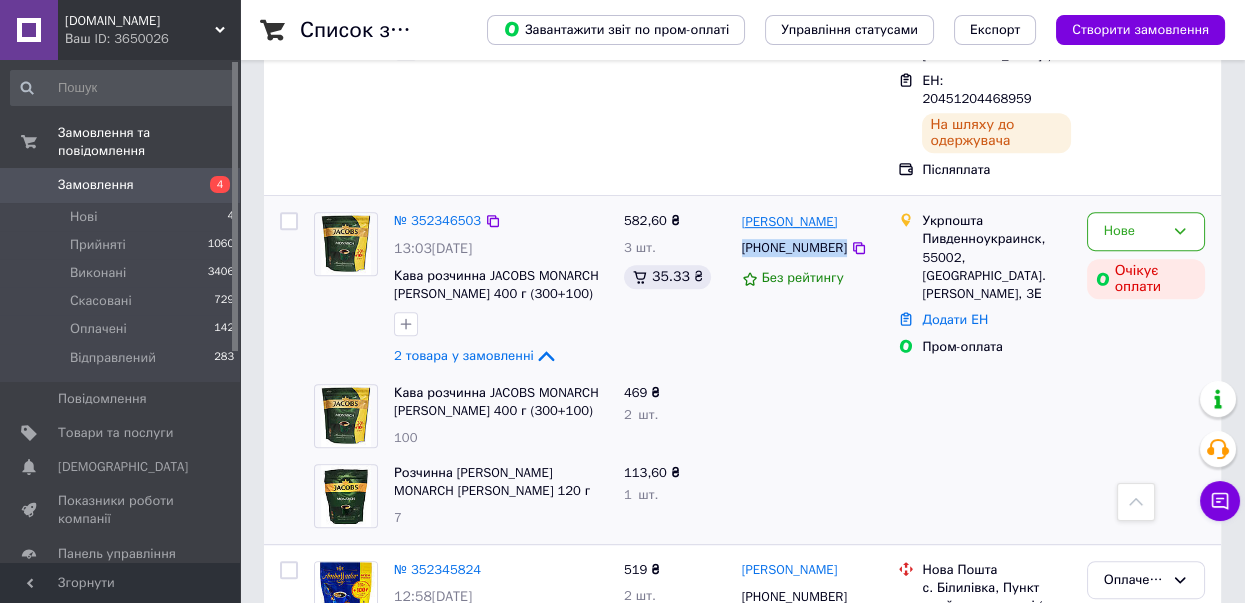 drag, startPoint x: 863, startPoint y: 119, endPoint x: 744, endPoint y: 129, distance: 119.419426 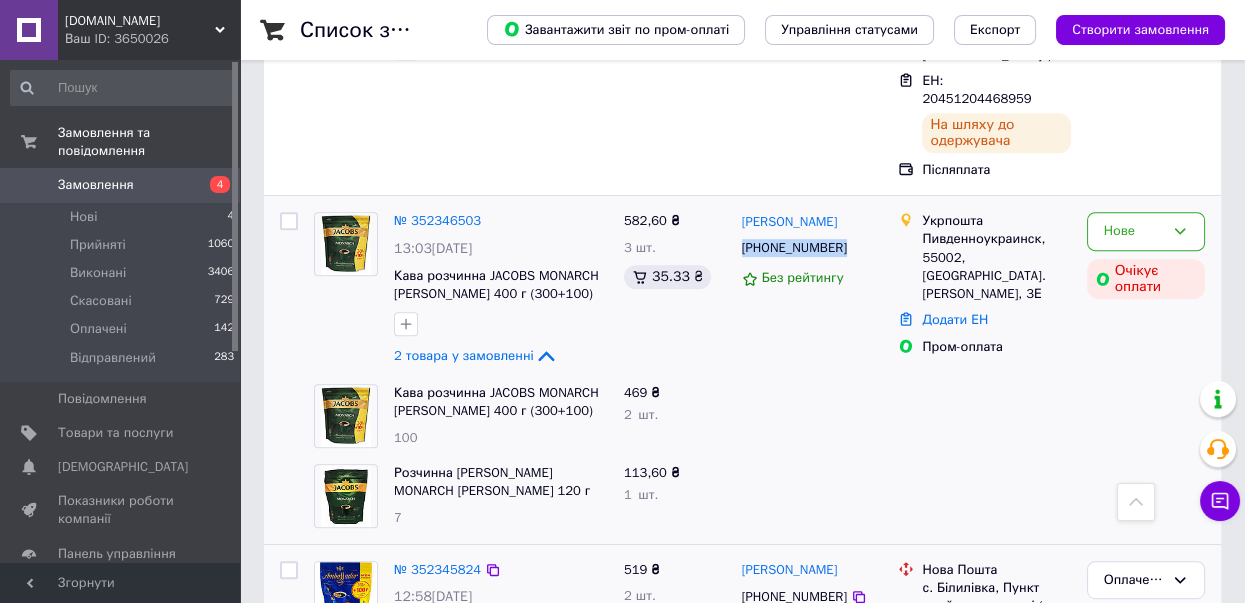 copy on "Светлана Носова" 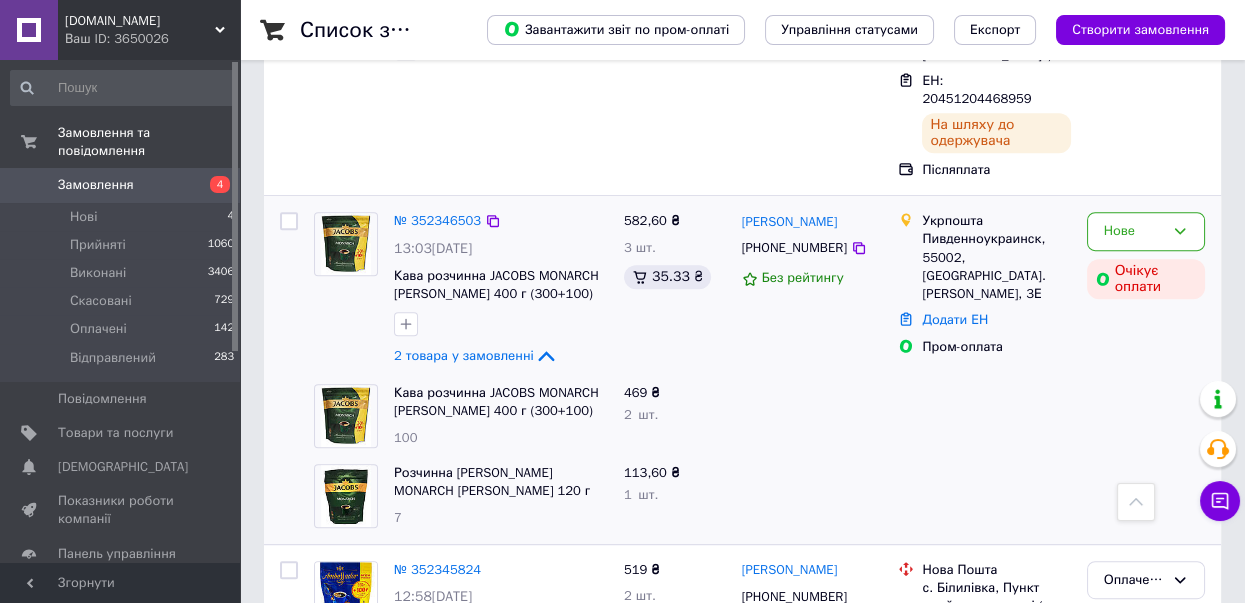 click on "Пивденноукраинск, 55002, бульв. Шевченко, 3Е" at bounding box center (996, 266) 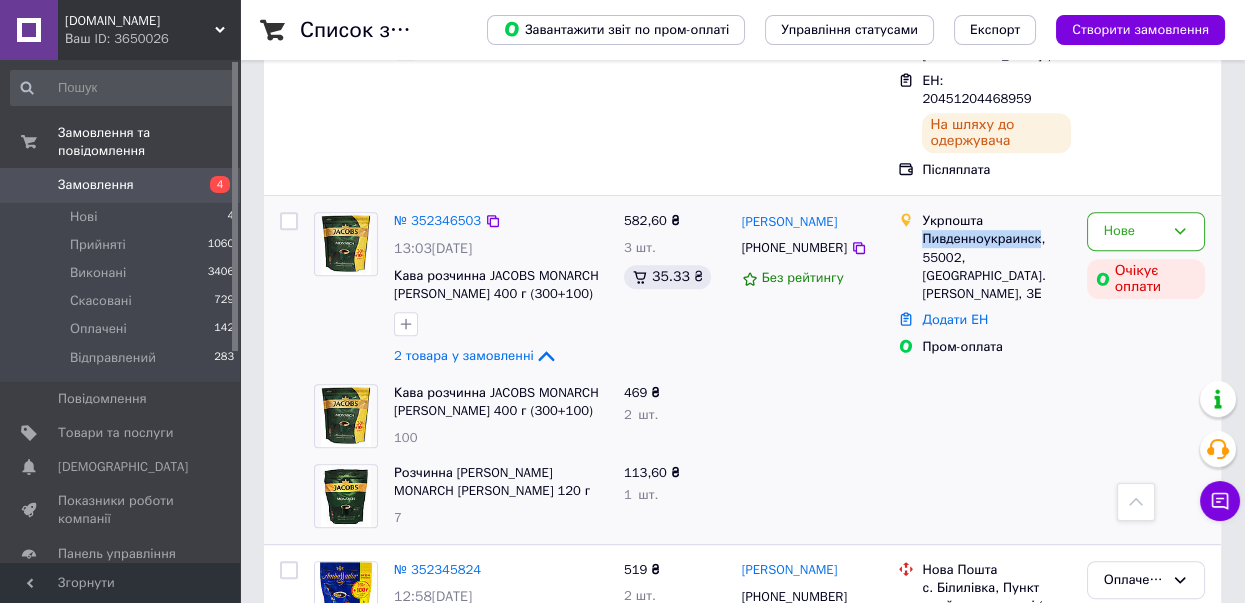 click on "Пивденноукраинск, 55002, бульв. Шевченко, 3Е" at bounding box center [996, 266] 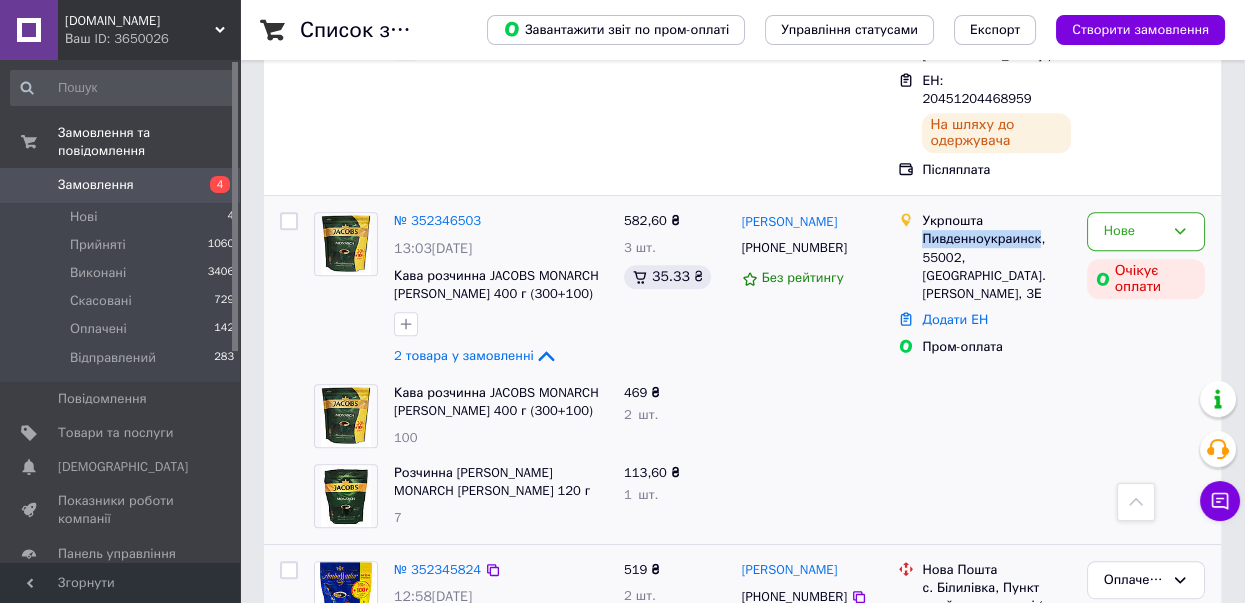 copy on "Пивденноукраинск" 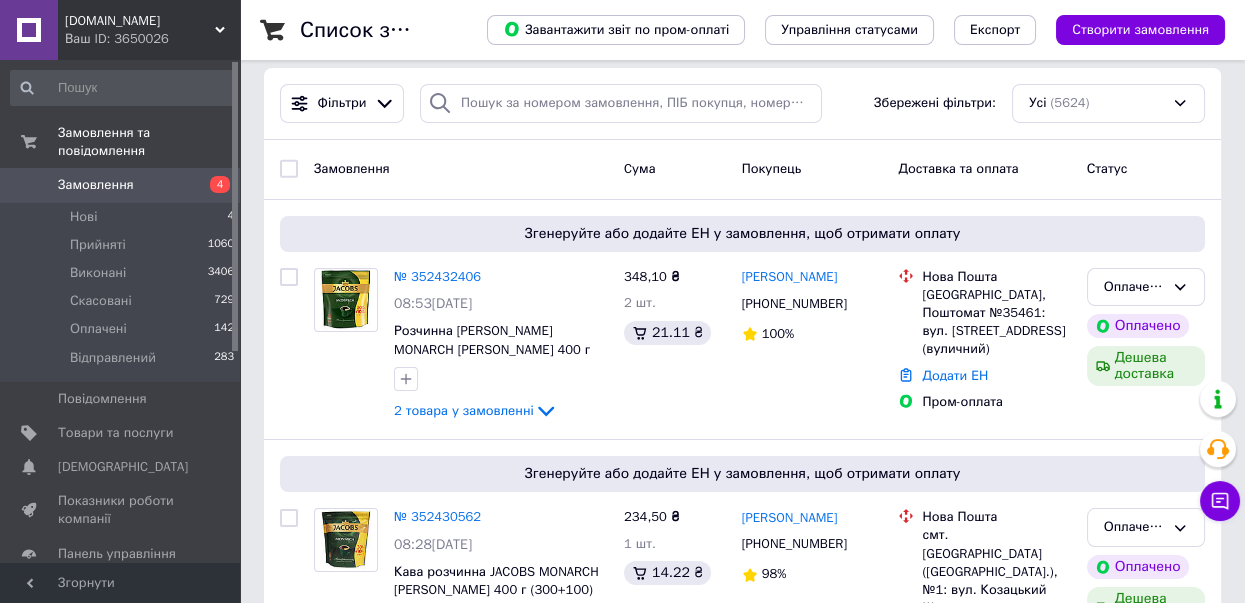 scroll, scrollTop: 0, scrollLeft: 0, axis: both 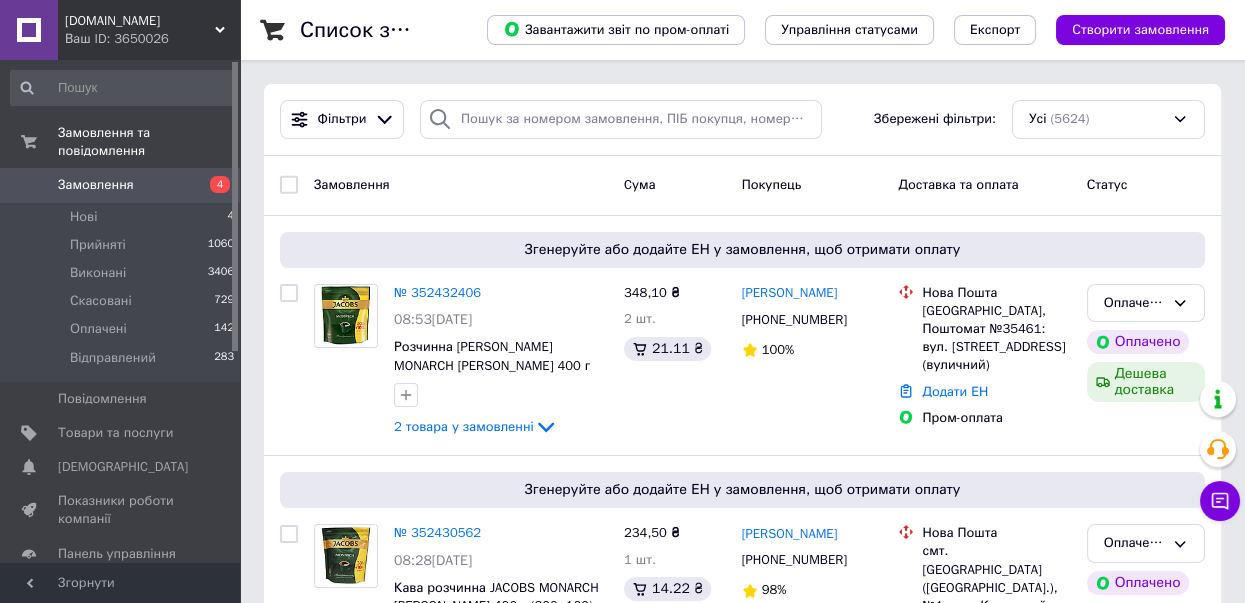 click on "Усі (5624)" at bounding box center [1108, 119] 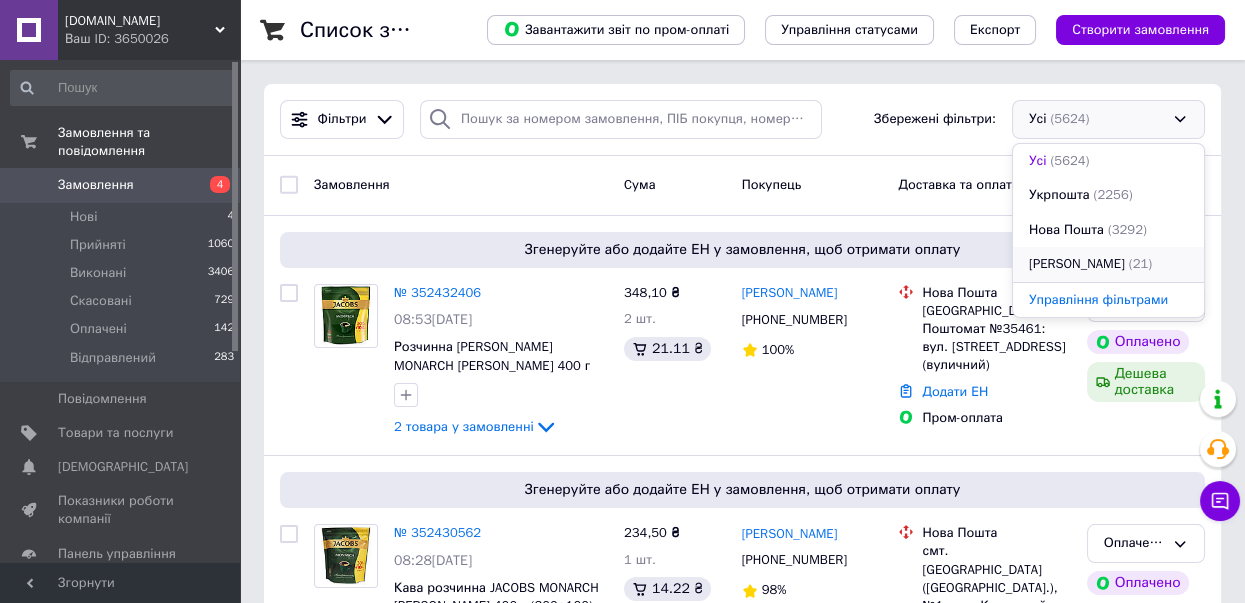 click on "Магазини Rozetka" at bounding box center (1077, 264) 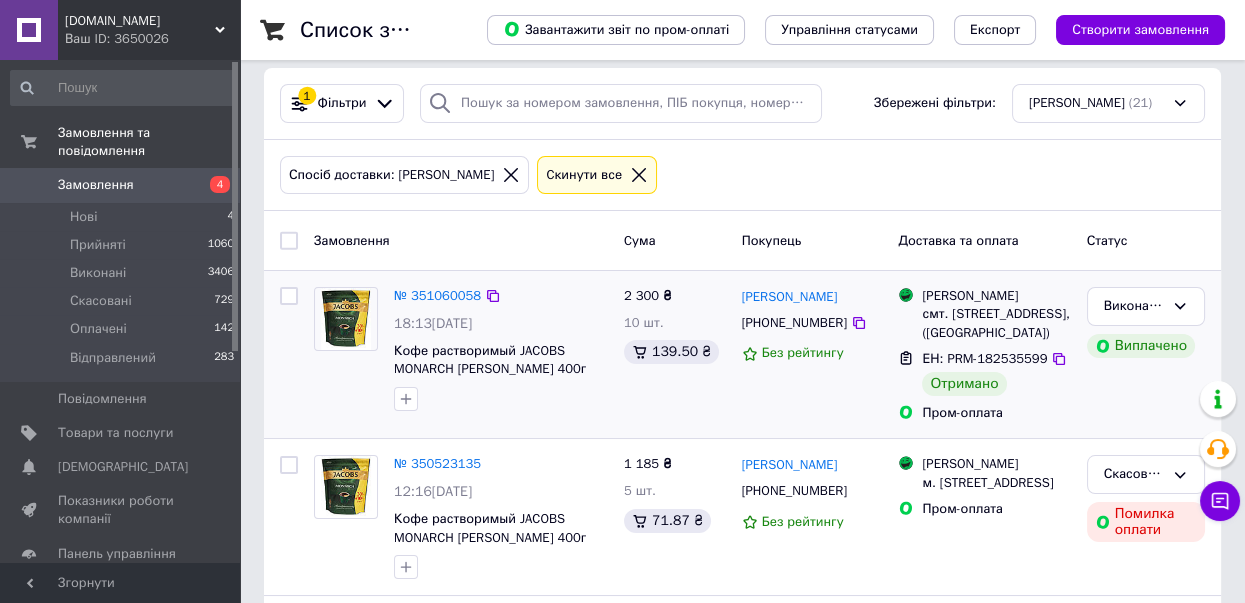 scroll, scrollTop: 0, scrollLeft: 0, axis: both 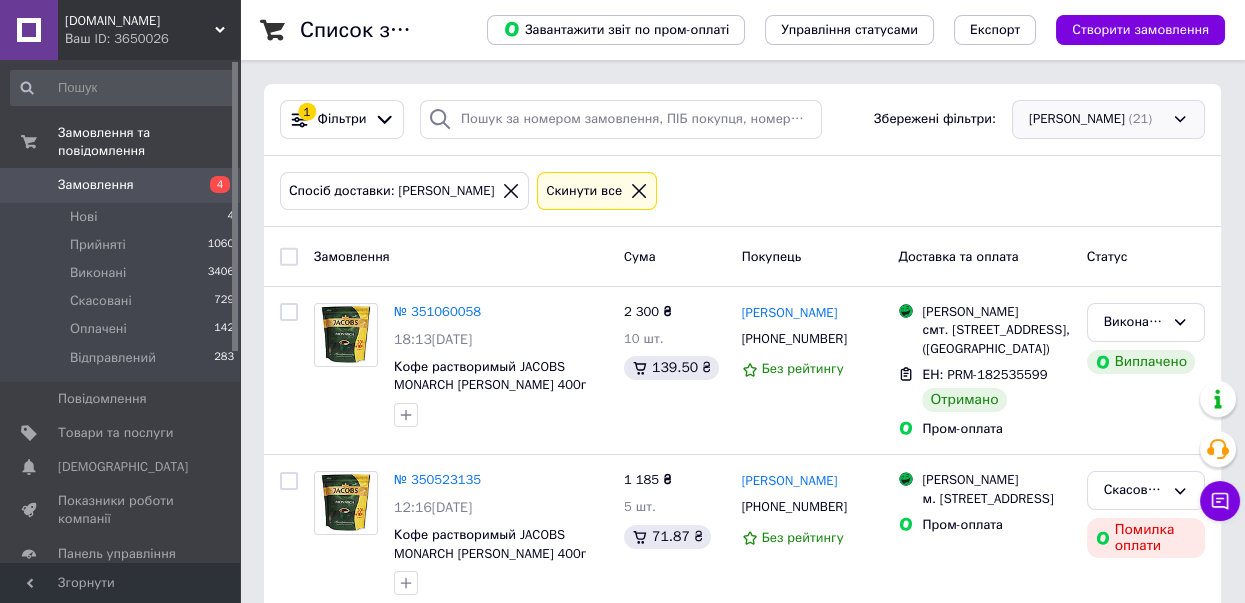 click on "Магазини Rozetka (21)" at bounding box center (1108, 119) 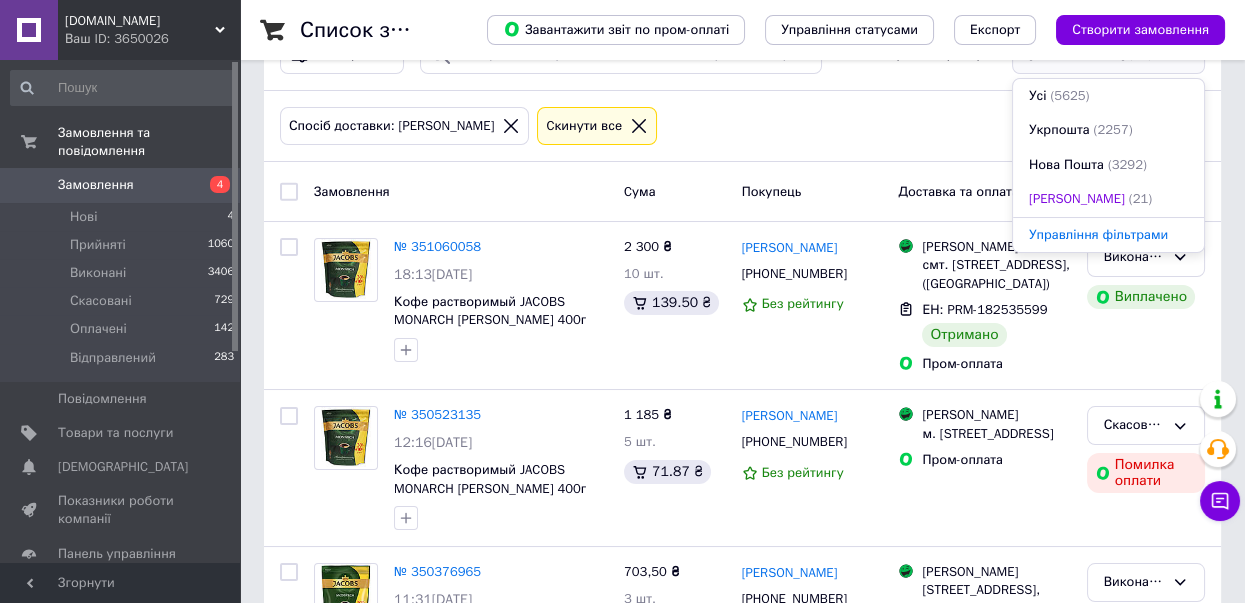 scroll, scrollTop: 66, scrollLeft: 0, axis: vertical 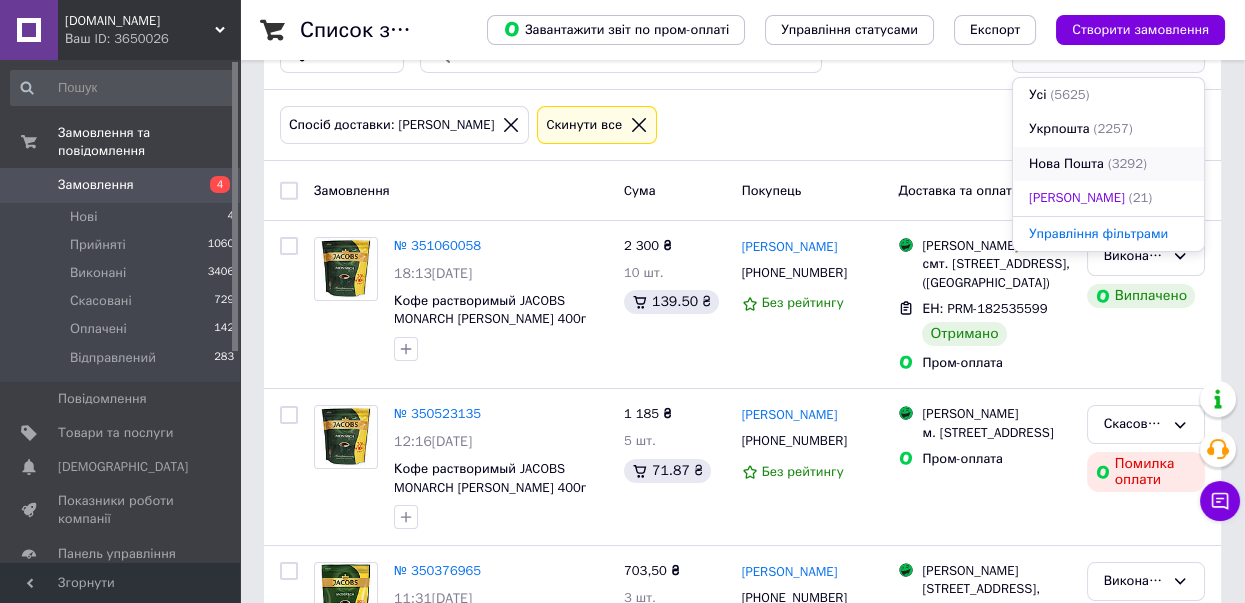 click on "Нова Пошта" at bounding box center (1066, 164) 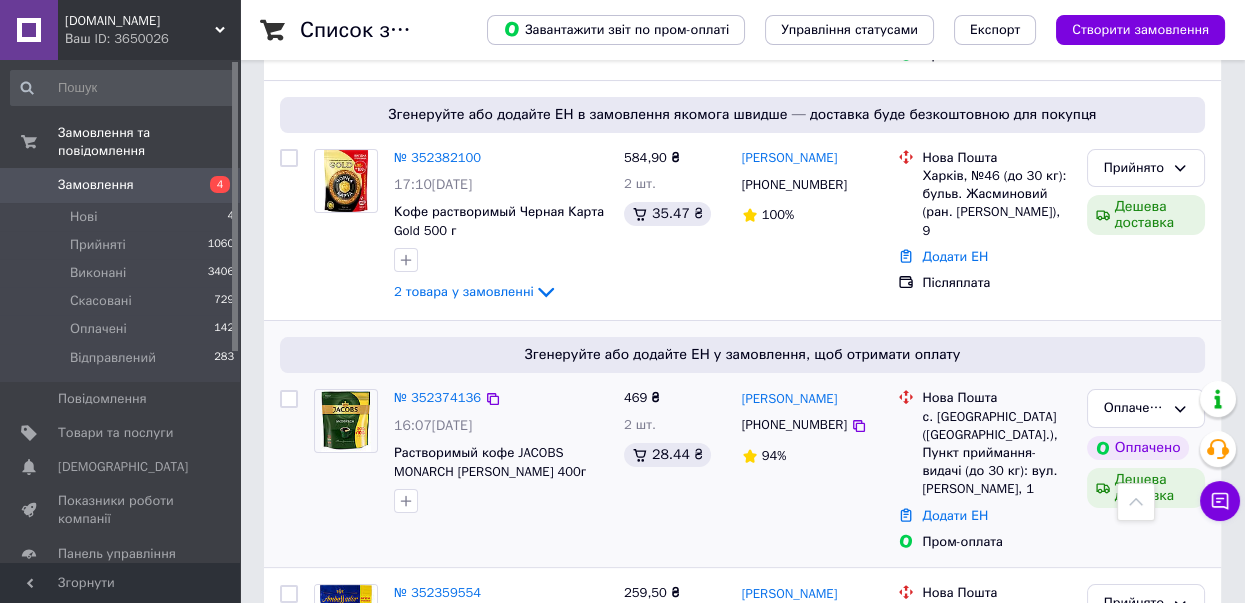 scroll, scrollTop: 693, scrollLeft: 0, axis: vertical 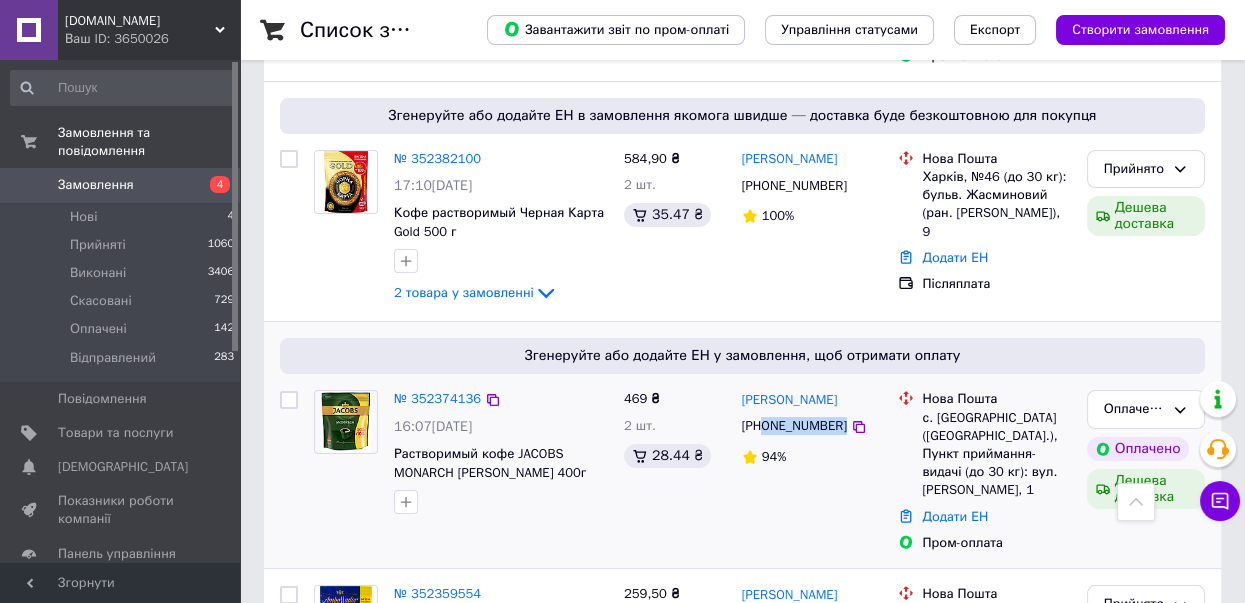 drag, startPoint x: 863, startPoint y: 413, endPoint x: 765, endPoint y: 421, distance: 98.32599 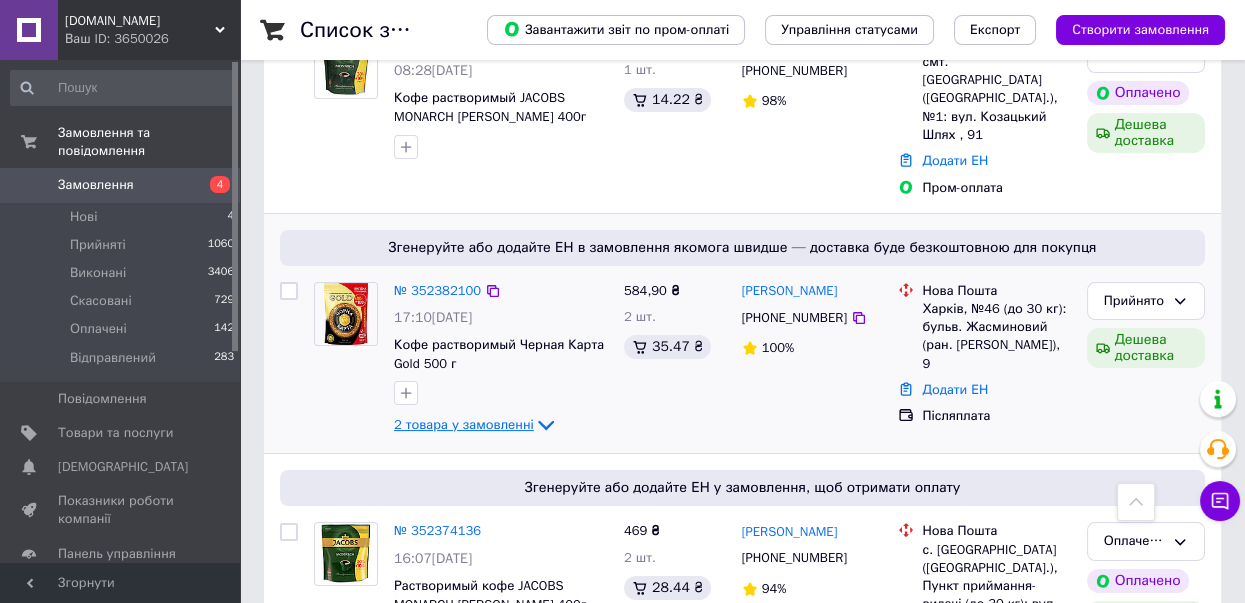 scroll, scrollTop: 561, scrollLeft: 0, axis: vertical 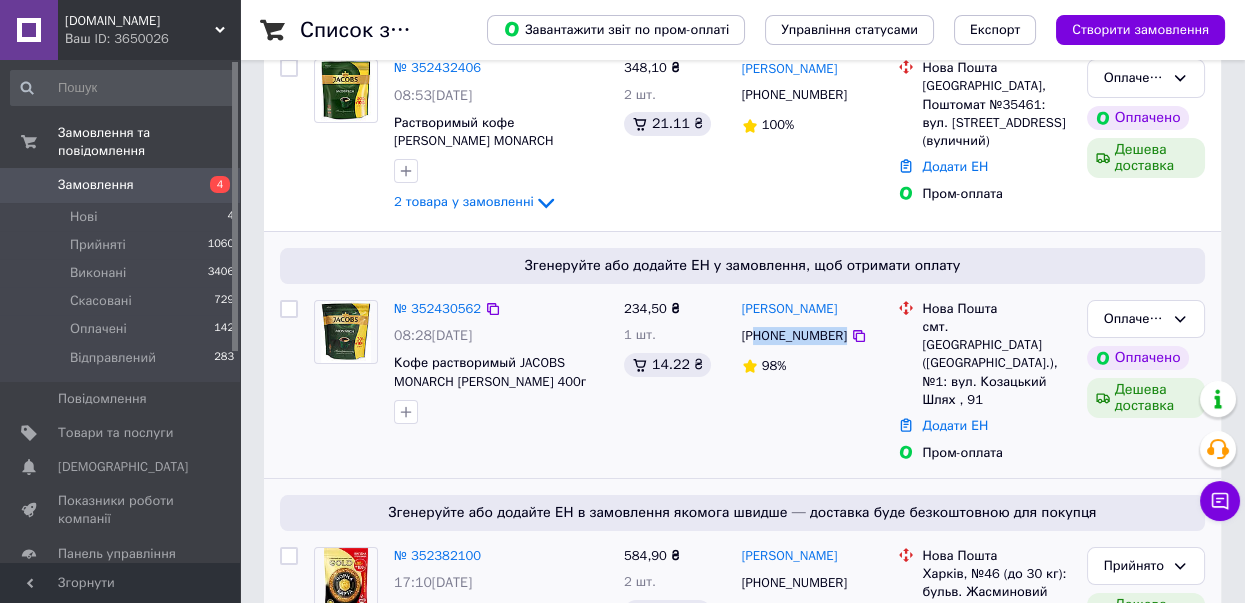 drag, startPoint x: 864, startPoint y: 333, endPoint x: 760, endPoint y: 341, distance: 104.307236 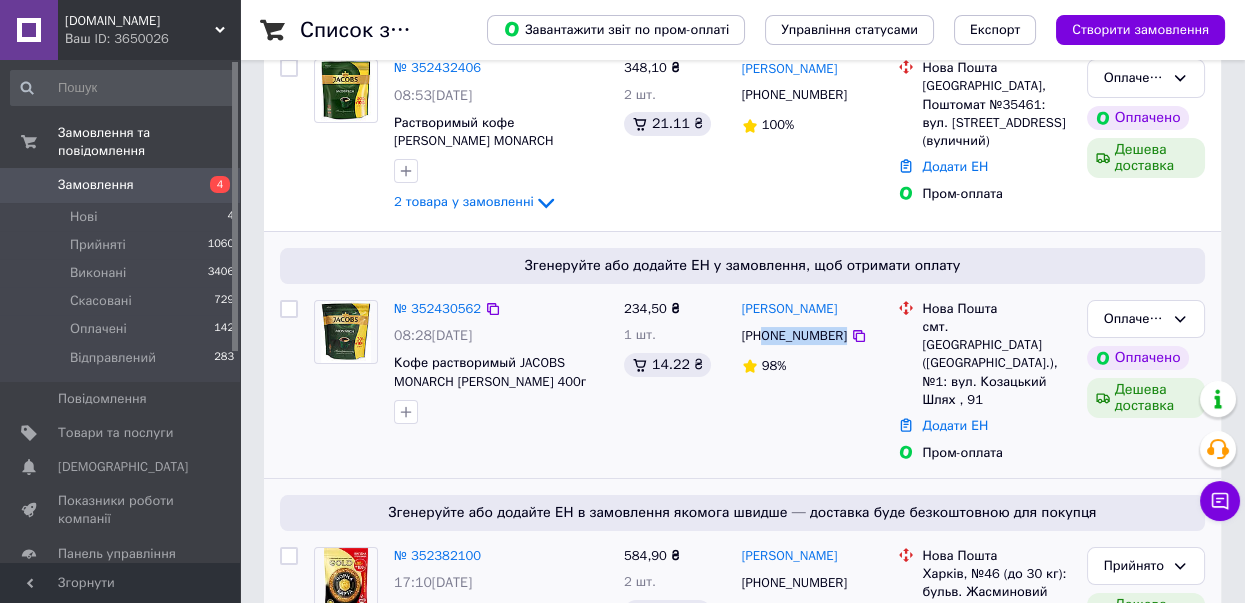 drag, startPoint x: 765, startPoint y: 337, endPoint x: 842, endPoint y: 323, distance: 78.26238 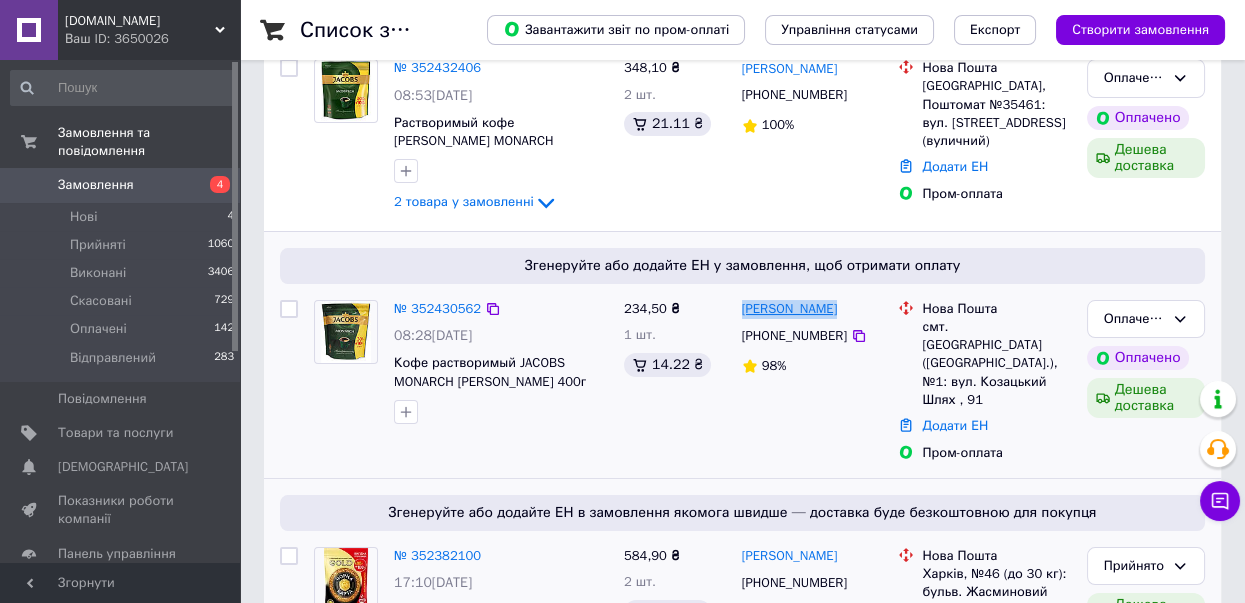 drag, startPoint x: 843, startPoint y: 305, endPoint x: 742, endPoint y: 319, distance: 101.96568 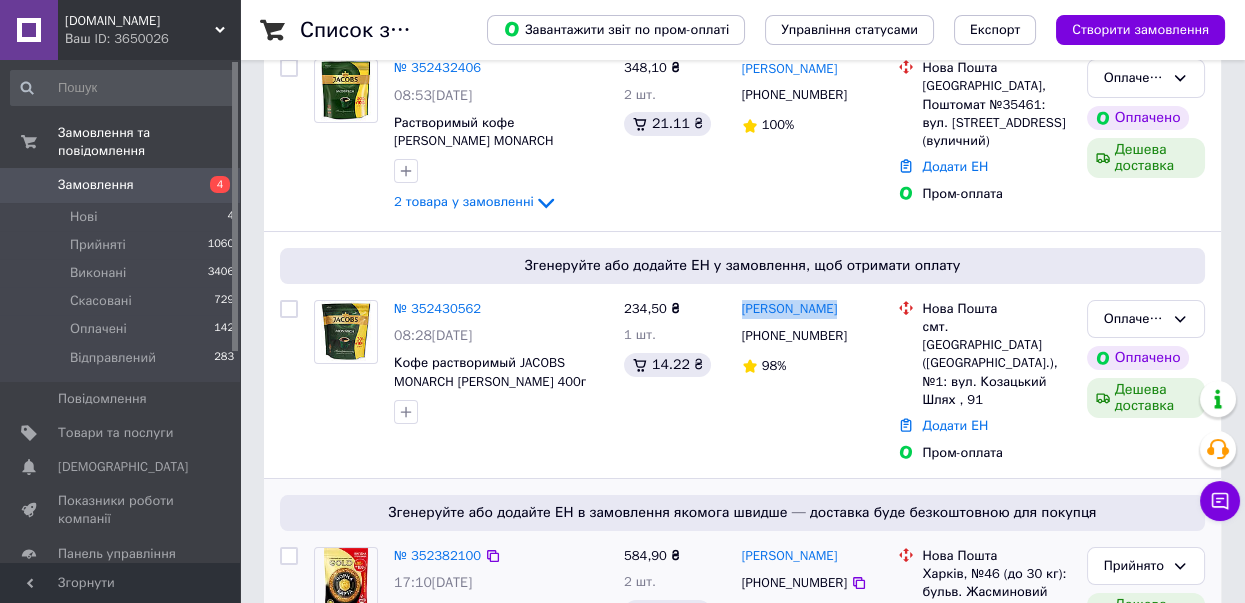copy on "Ольга Логвина" 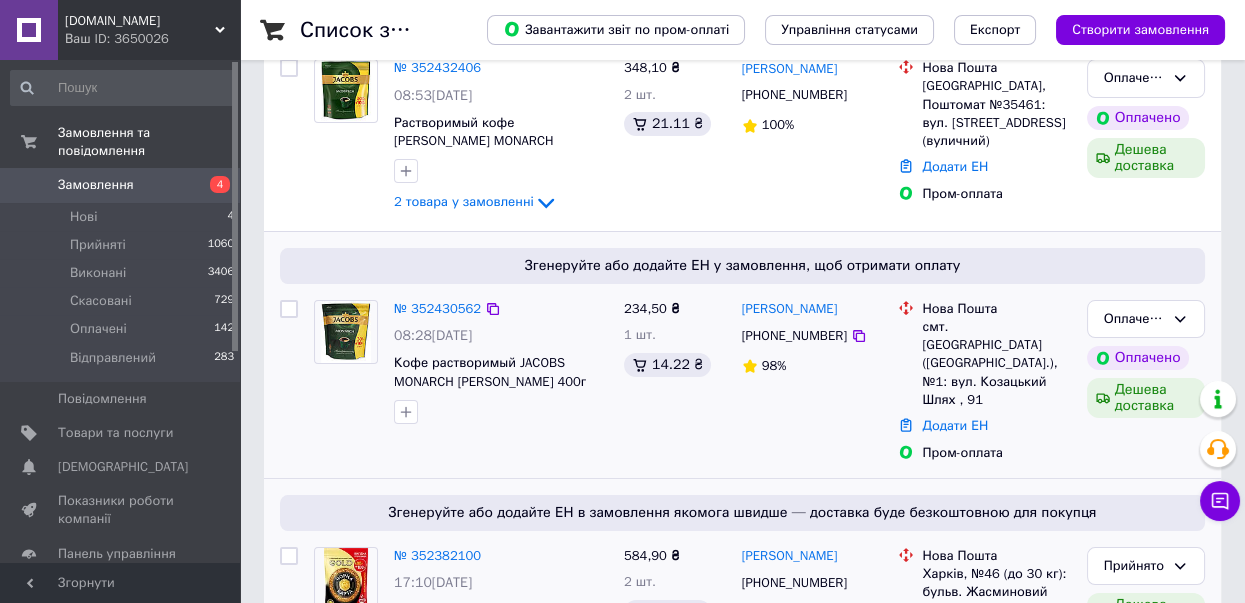 click on "смт. Вороновиця (Вінницька обл.), №1: вул. Козацький Шлях , 91" at bounding box center (996, 363) 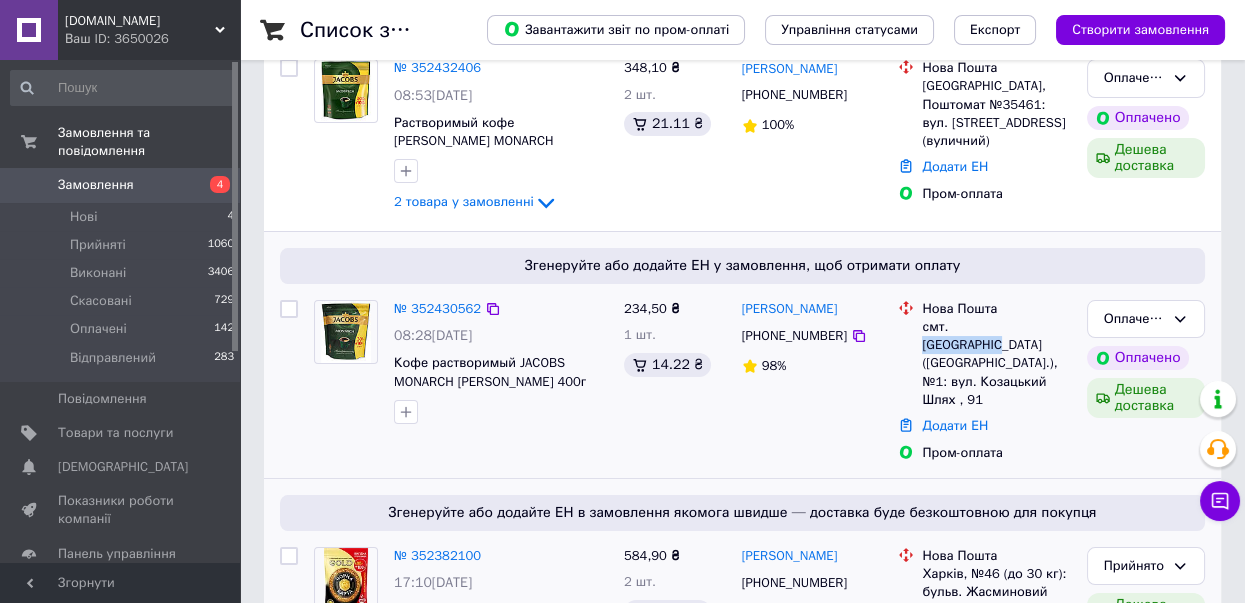 click on "смт. Вороновиця (Вінницька обл.), №1: вул. Козацький Шлях , 91" at bounding box center [996, 363] 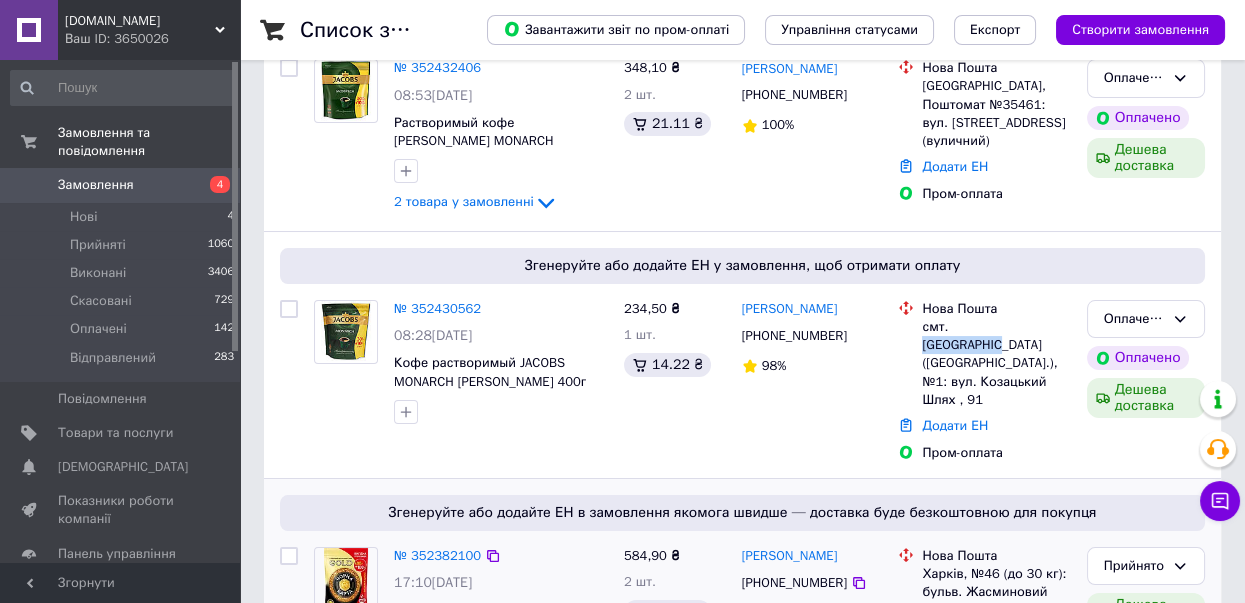 copy on "Вороновиця" 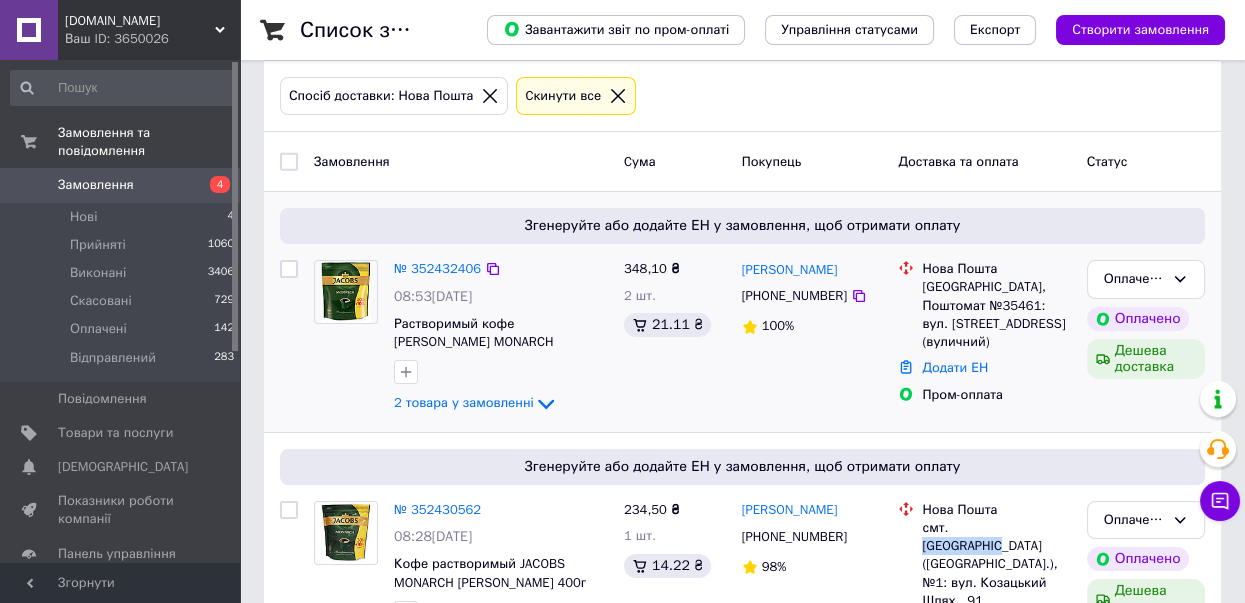 scroll, scrollTop: 95, scrollLeft: 0, axis: vertical 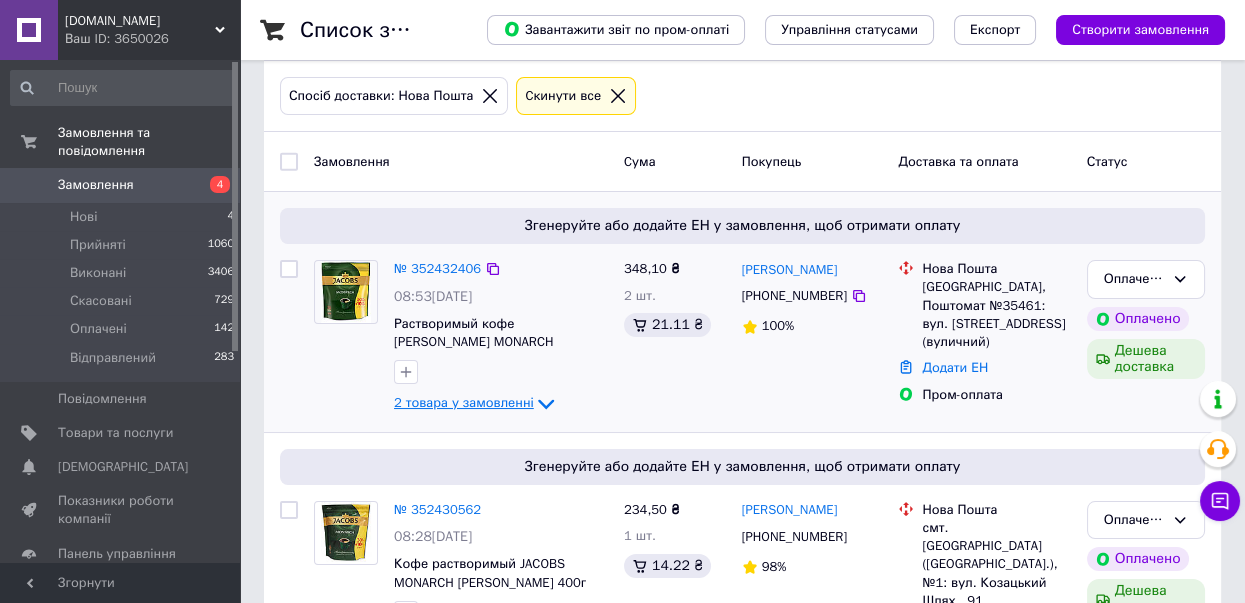 click on "2 товара у замовленні" at bounding box center [464, 403] 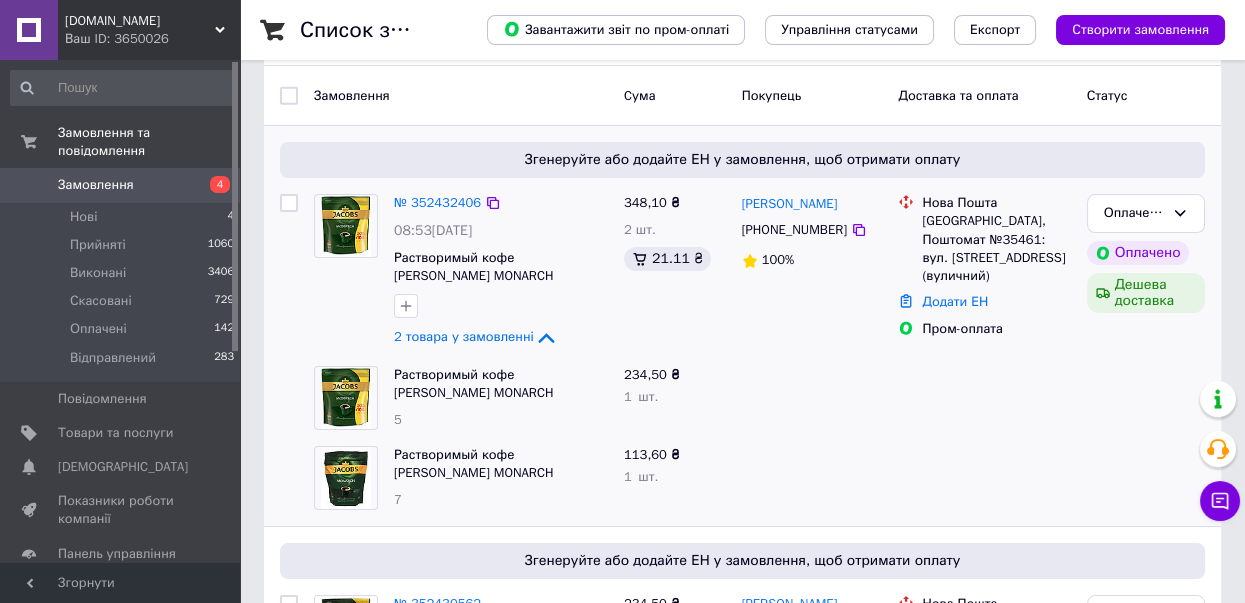 scroll, scrollTop: 162, scrollLeft: 0, axis: vertical 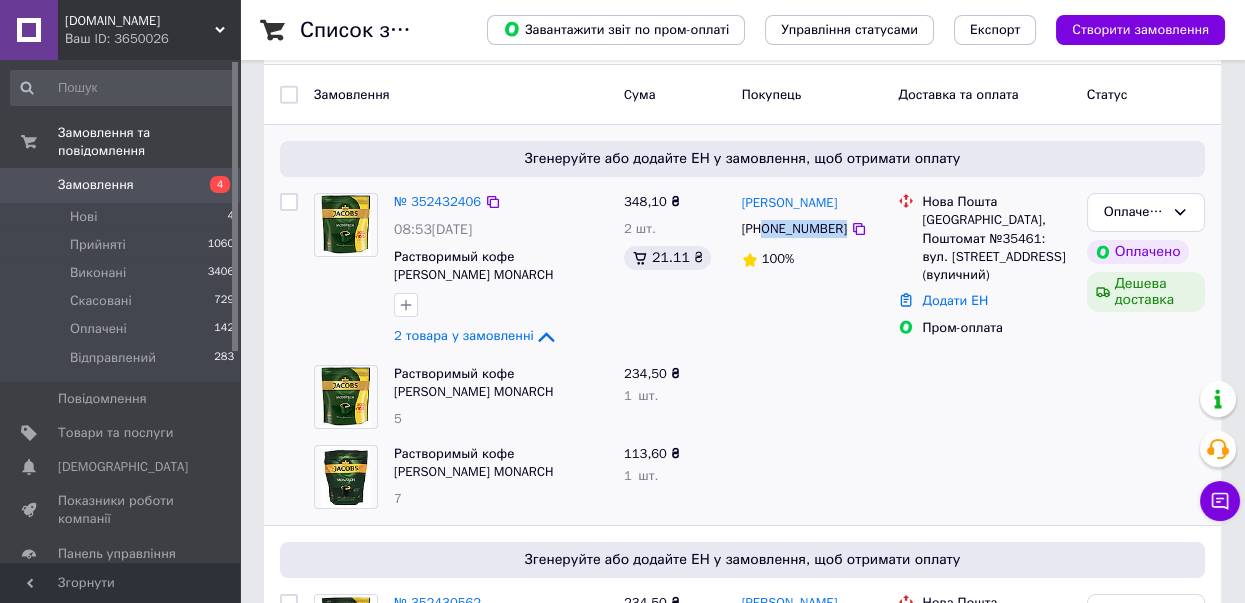 drag, startPoint x: 807, startPoint y: 221, endPoint x: 764, endPoint y: 225, distance: 43.185646 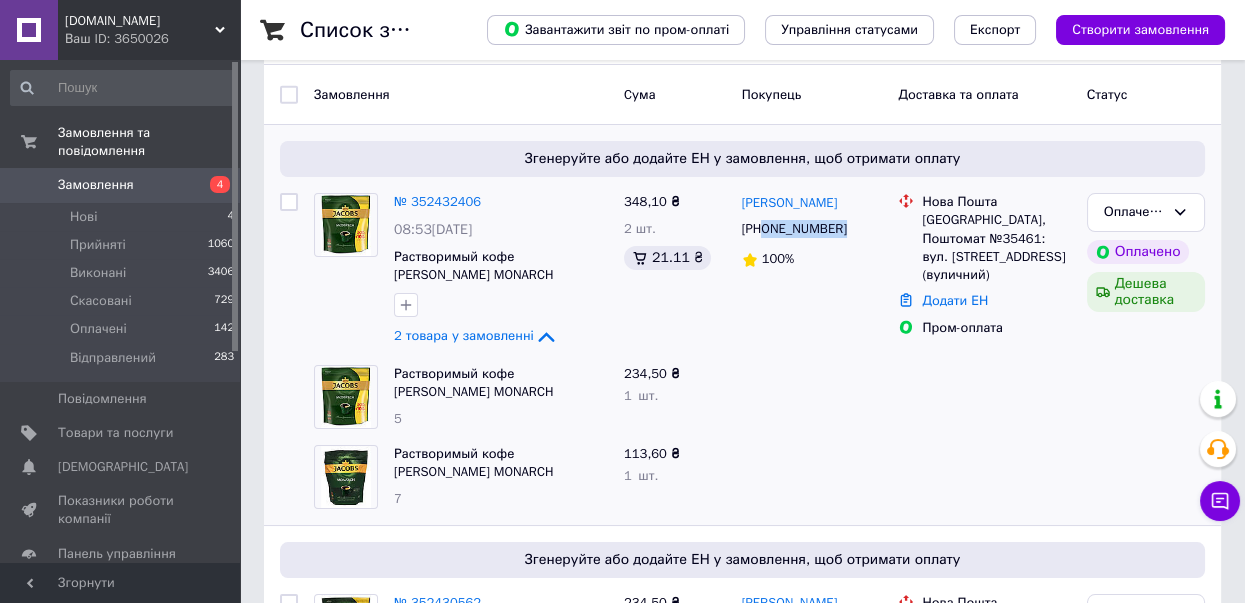 copy on "0665596890" 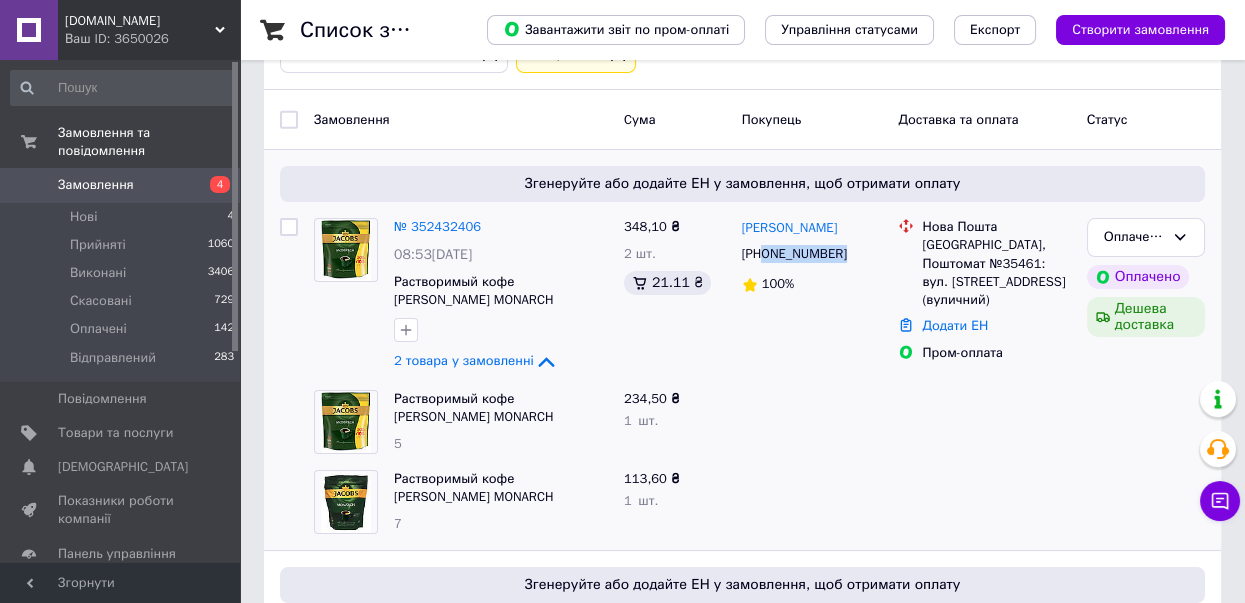 scroll, scrollTop: 0, scrollLeft: 0, axis: both 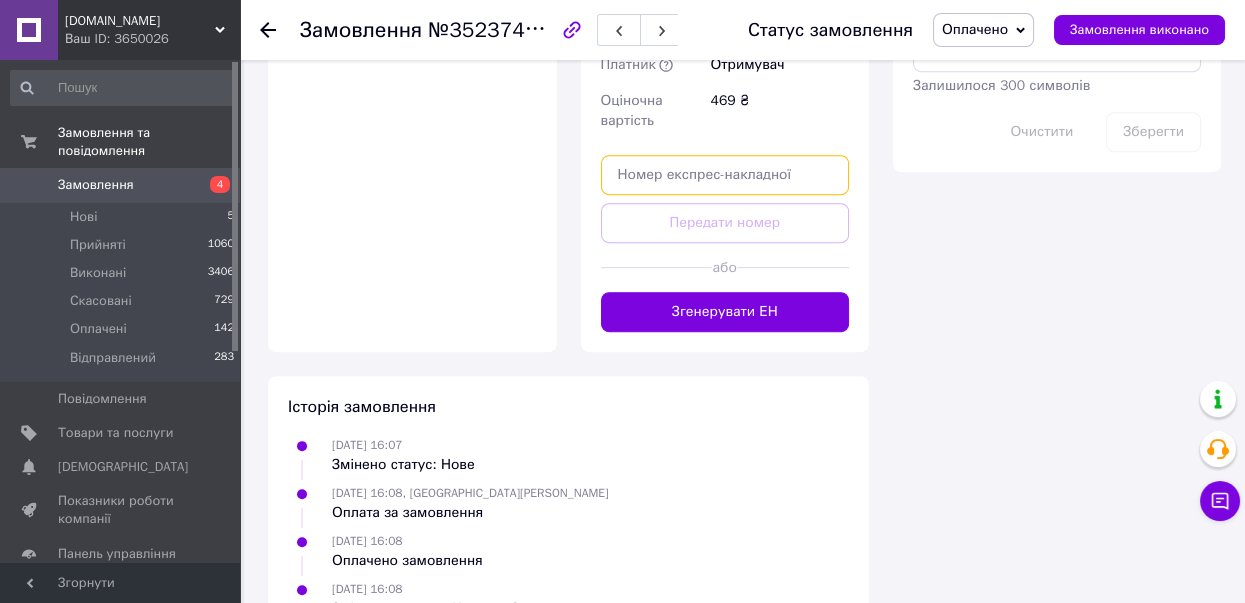 click at bounding box center (725, 175) 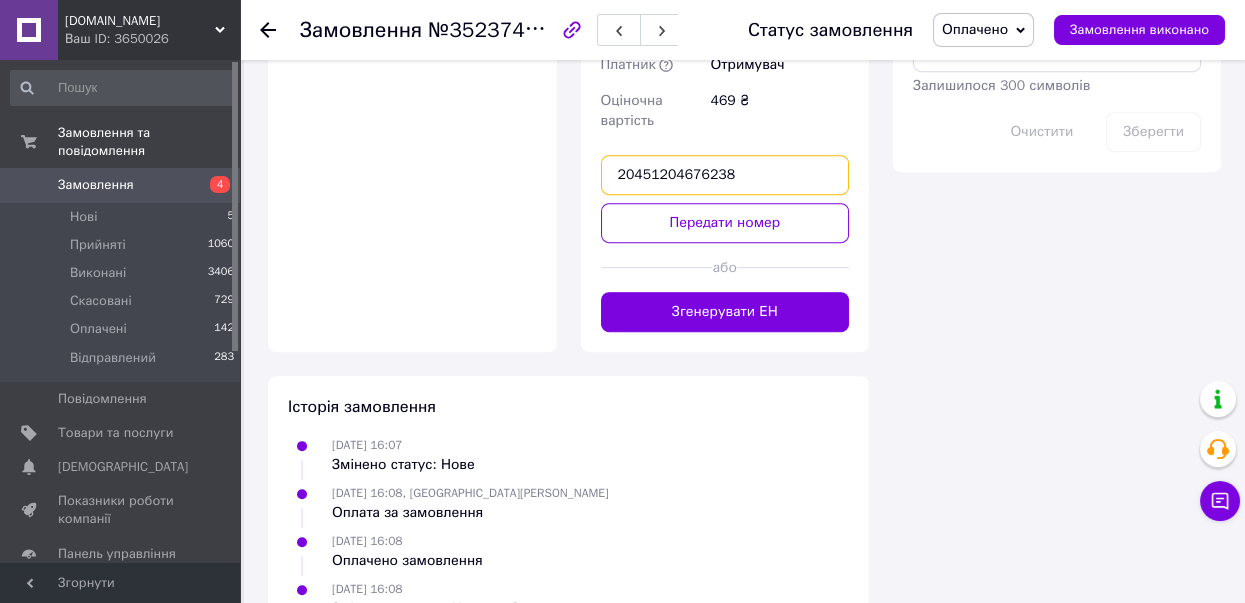 type on "20451204676238" 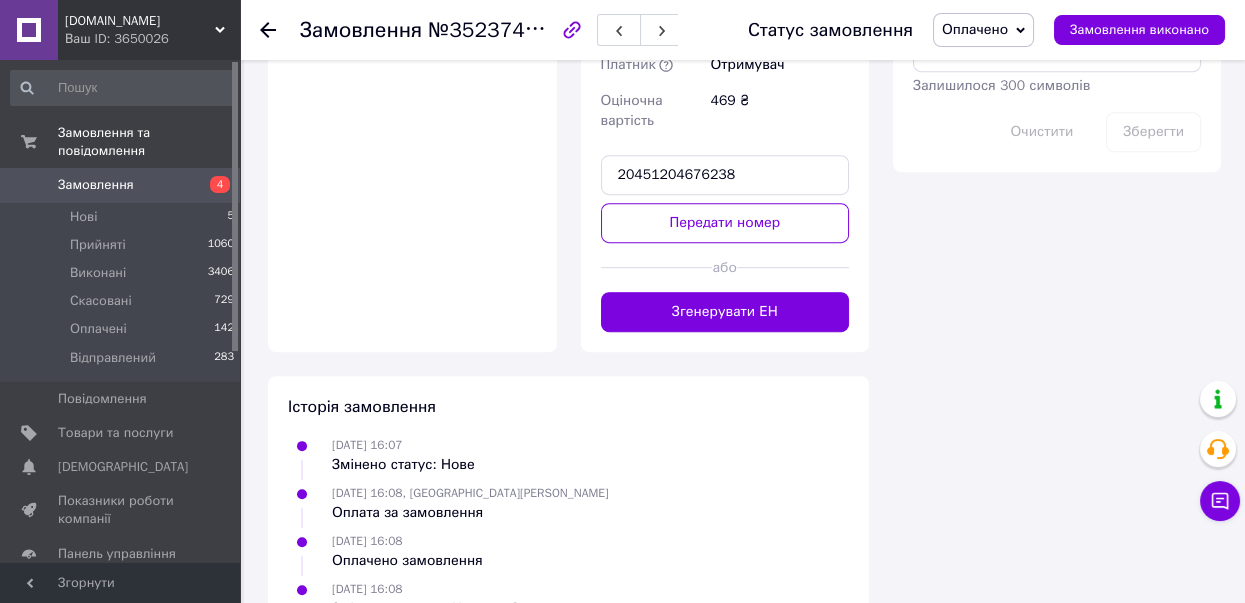 click on "Передати номер" at bounding box center (725, 223) 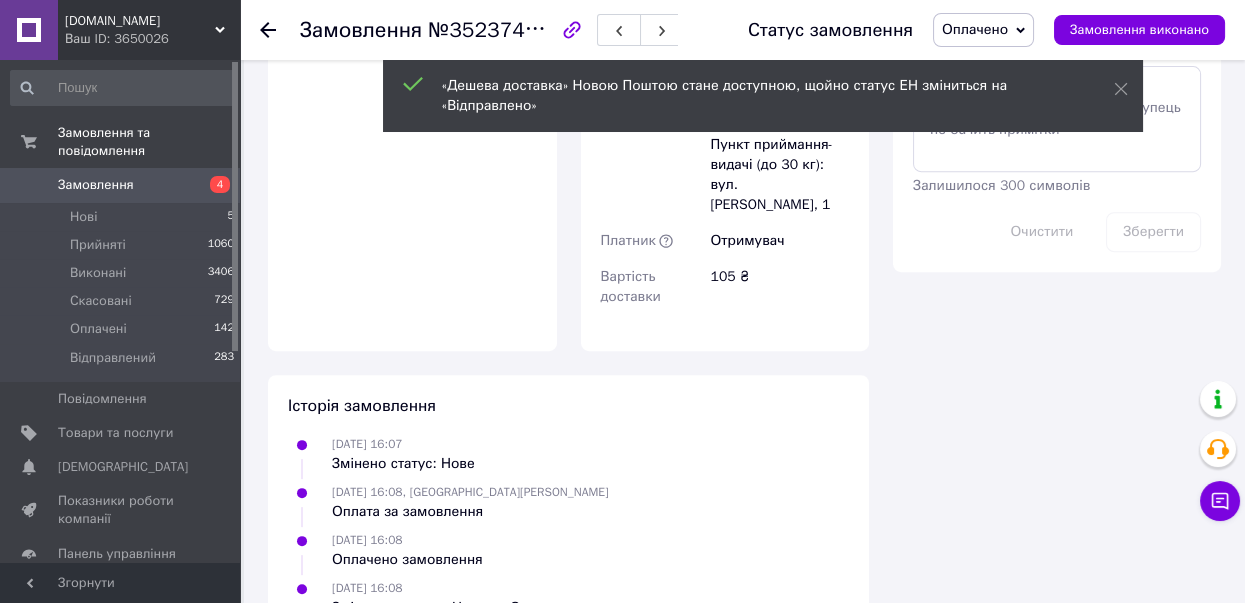 scroll, scrollTop: 1339, scrollLeft: 0, axis: vertical 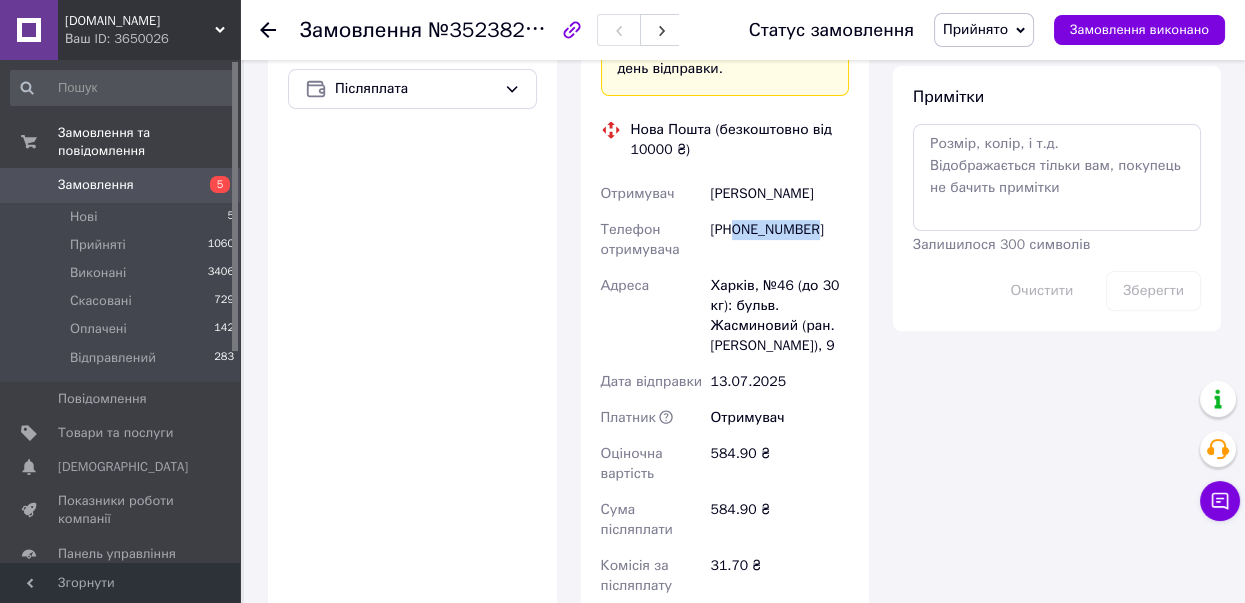 drag, startPoint x: 822, startPoint y: 214, endPoint x: 732, endPoint y: 222, distance: 90.35486 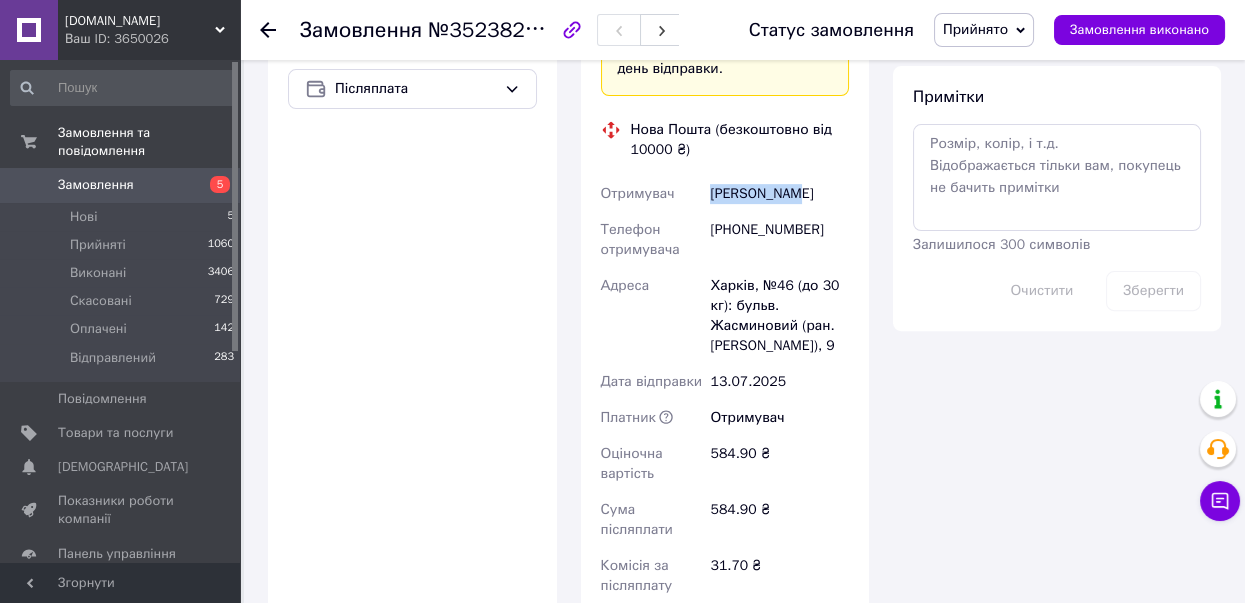 drag, startPoint x: 804, startPoint y: 174, endPoint x: 676, endPoint y: 167, distance: 128.19127 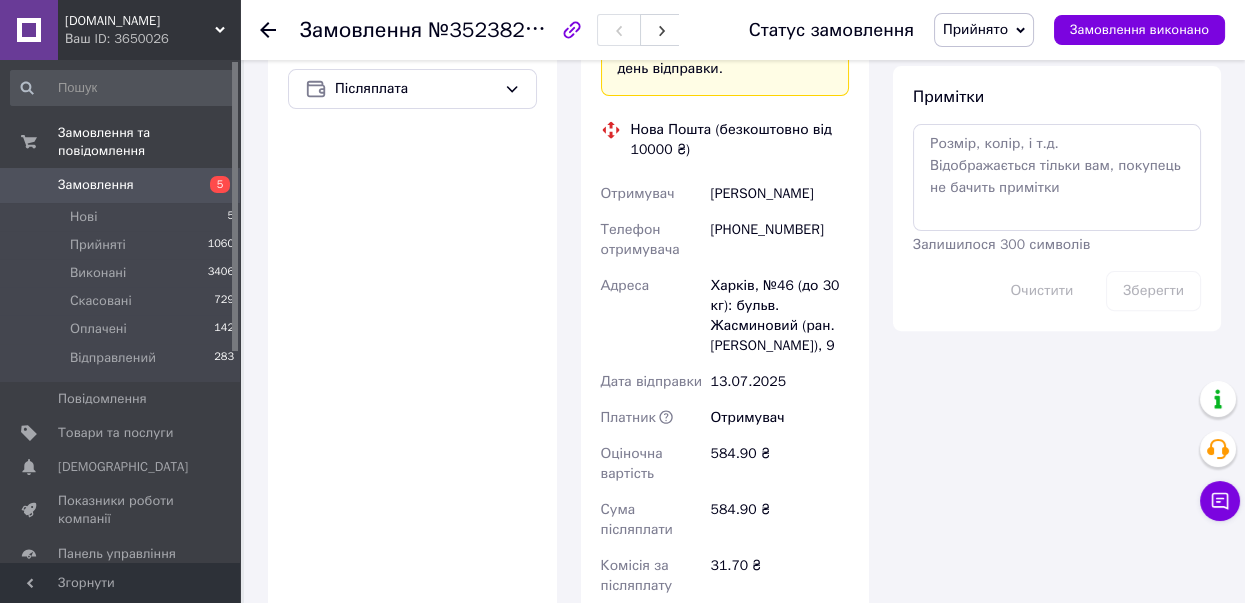 click on "Харків, №46 (до 30 кг): бульв. Жасминовий (ран. [PERSON_NAME]), 9" at bounding box center [779, 316] 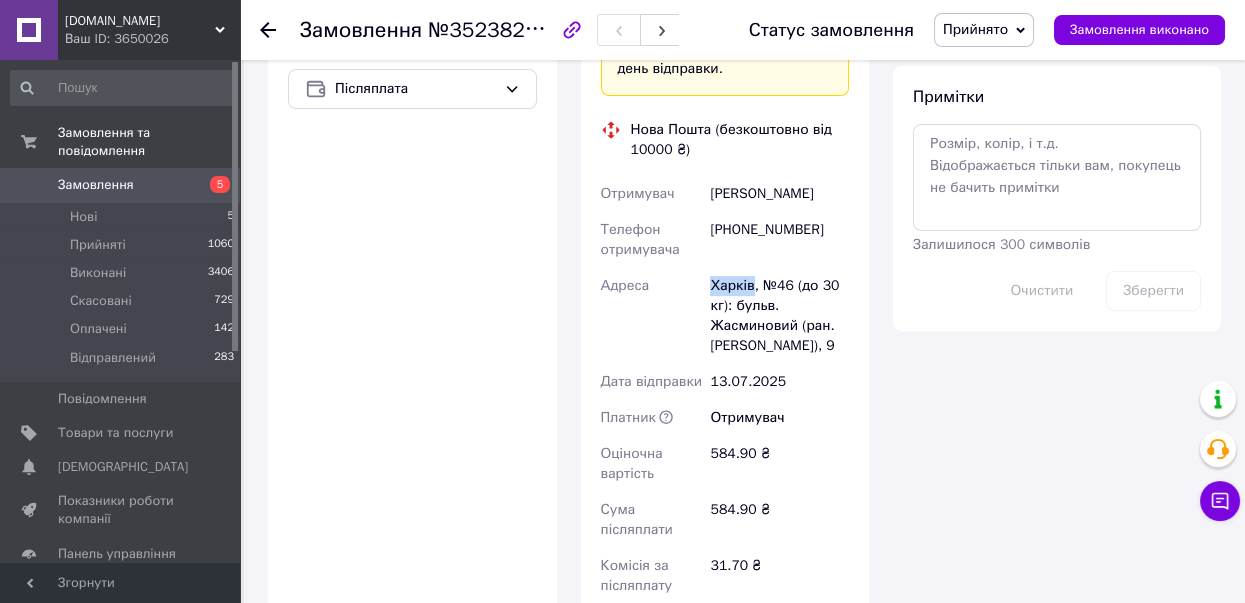 click on "Харків, №46 (до 30 кг): бульв. Жасминовий (ран. [PERSON_NAME]), 9" at bounding box center [779, 316] 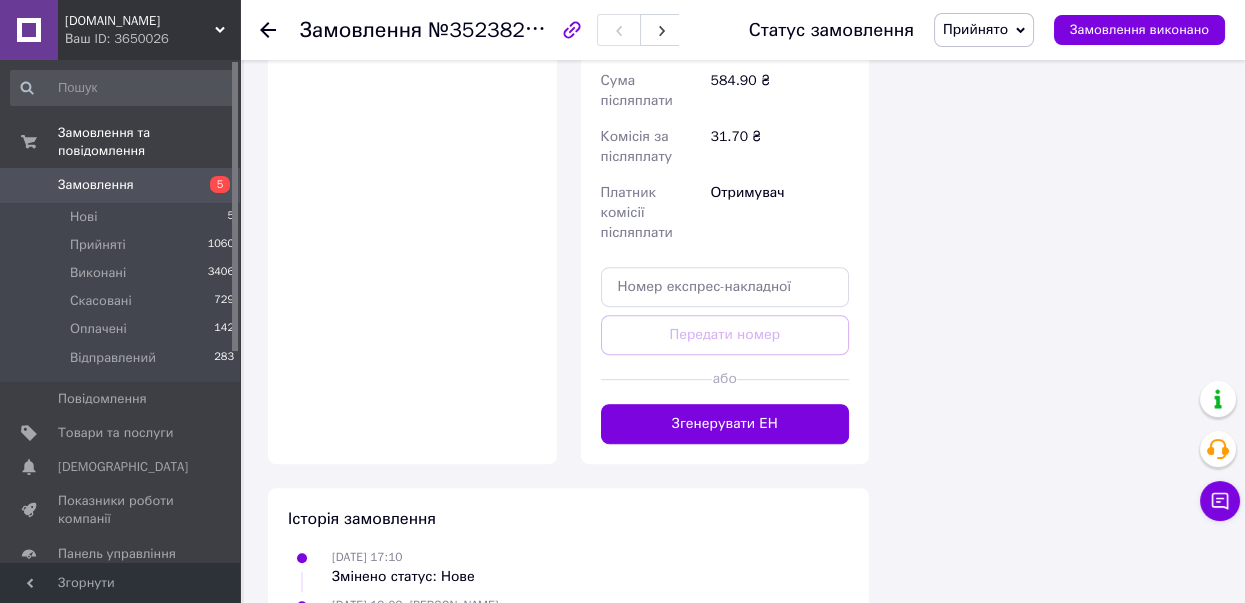 scroll, scrollTop: 1530, scrollLeft: 0, axis: vertical 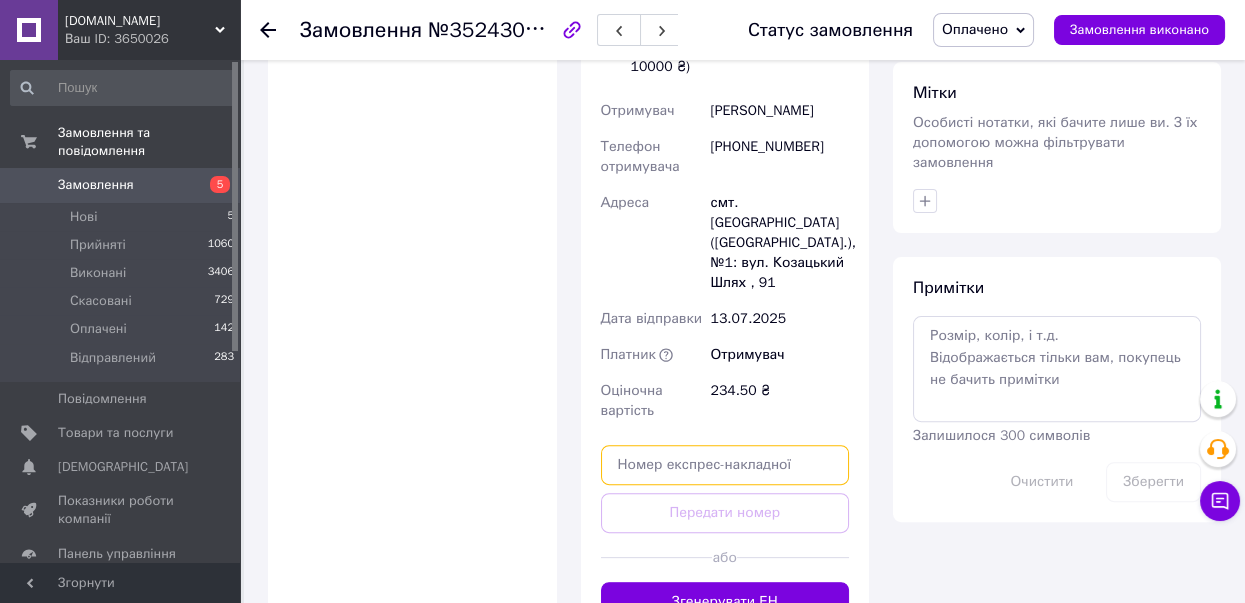 click at bounding box center [725, 465] 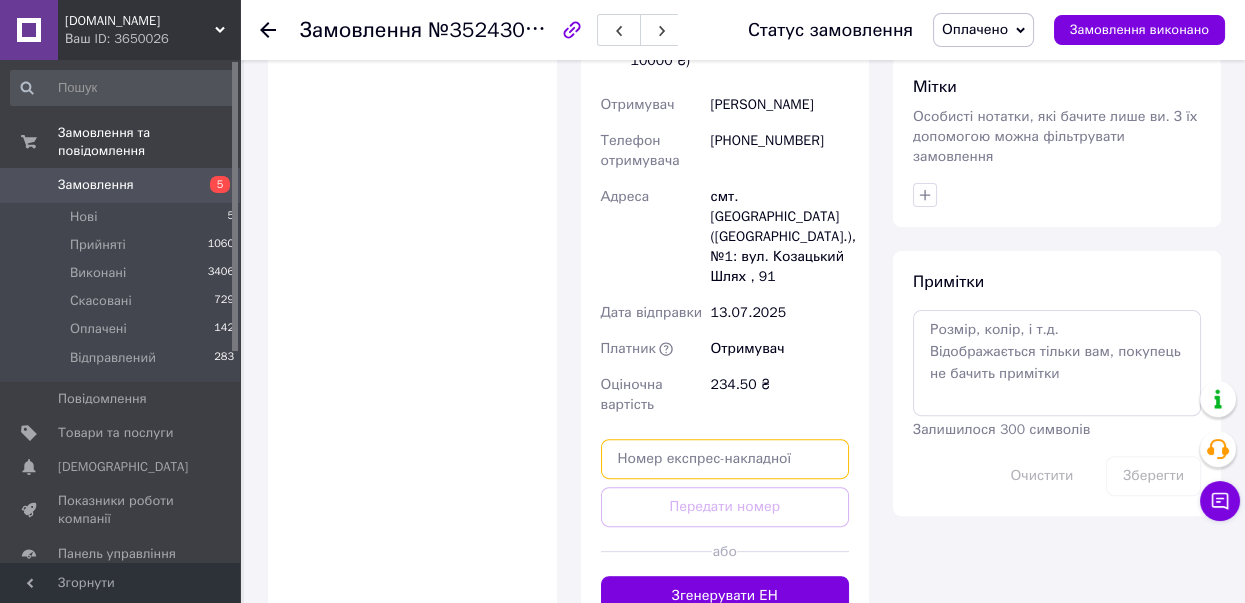 scroll, scrollTop: 999, scrollLeft: 0, axis: vertical 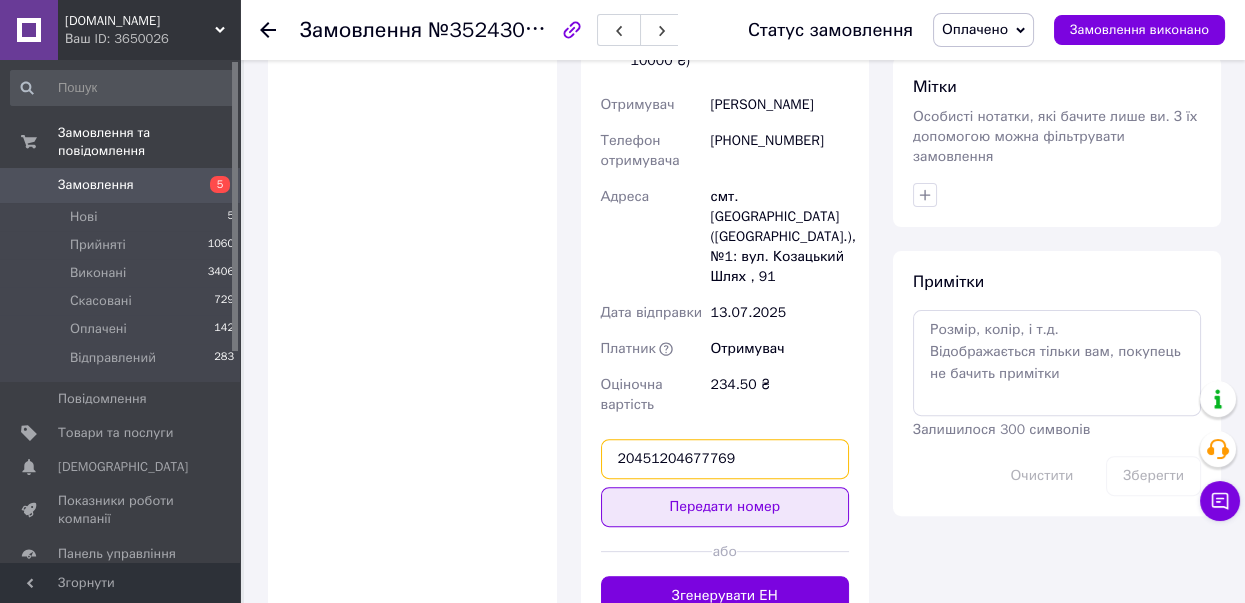 type on "20451204677769" 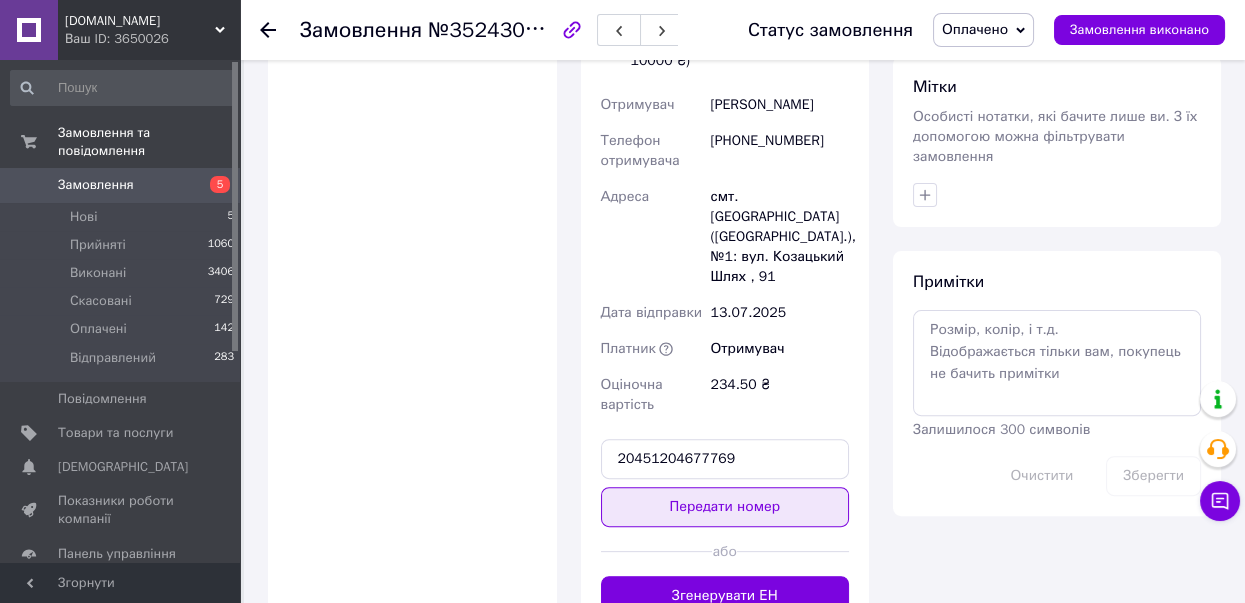click on "Передати номер" at bounding box center (725, 507) 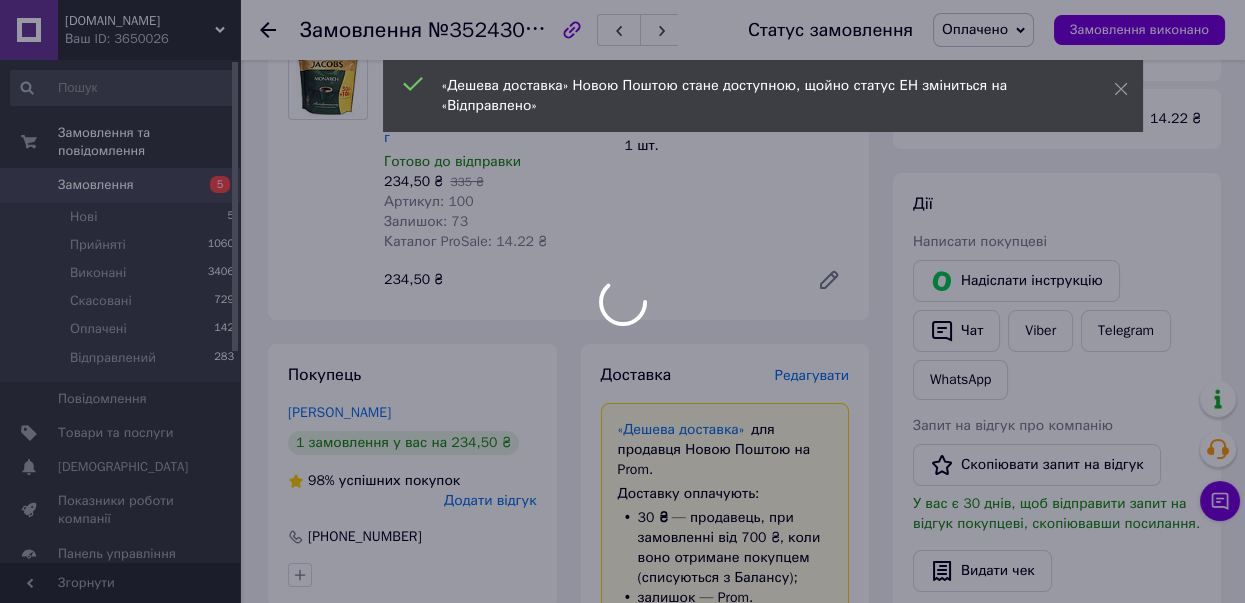 scroll, scrollTop: 0, scrollLeft: 0, axis: both 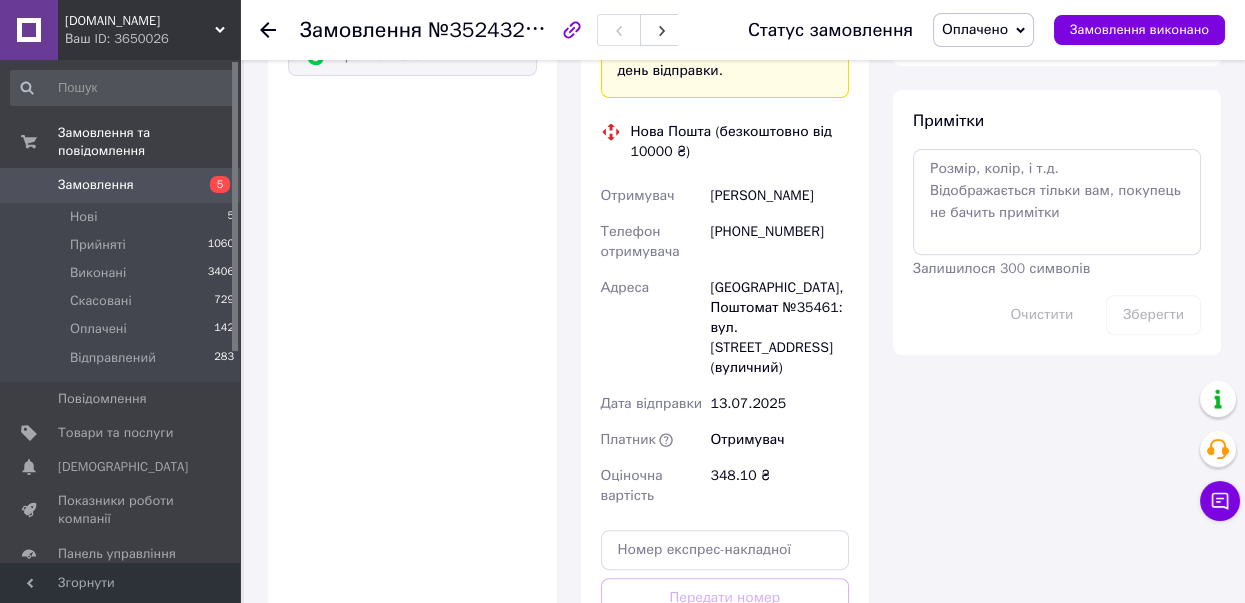 drag, startPoint x: 847, startPoint y: 175, endPoint x: 709, endPoint y: 172, distance: 138.03261 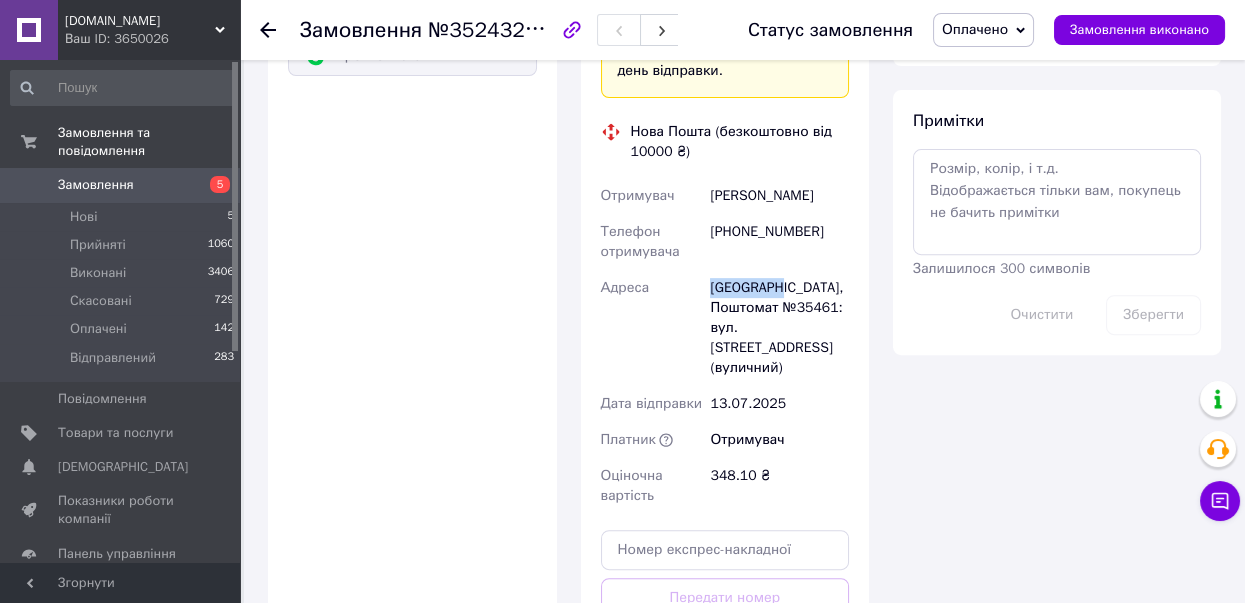 click on "Тернопіль, Поштомат №35461: вул. Чернівецька, 53 (вуличний)" at bounding box center (779, 328) 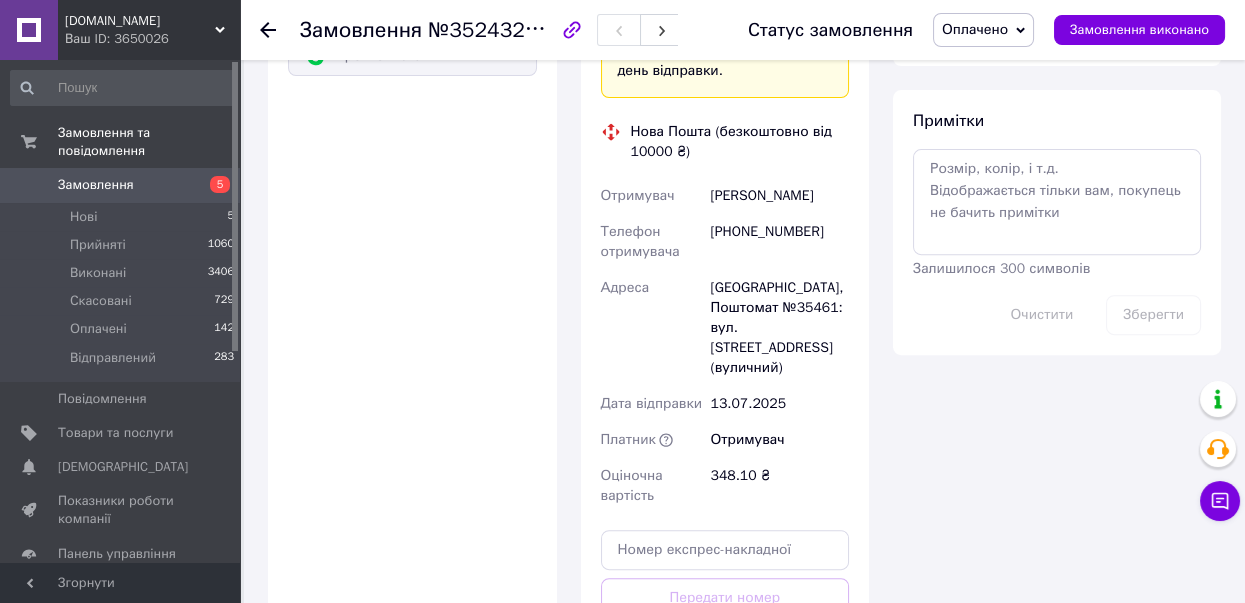 click on "Тернопіль, Поштомат №35461: вул. Чернівецька, 53 (вуличний)" at bounding box center [779, 328] 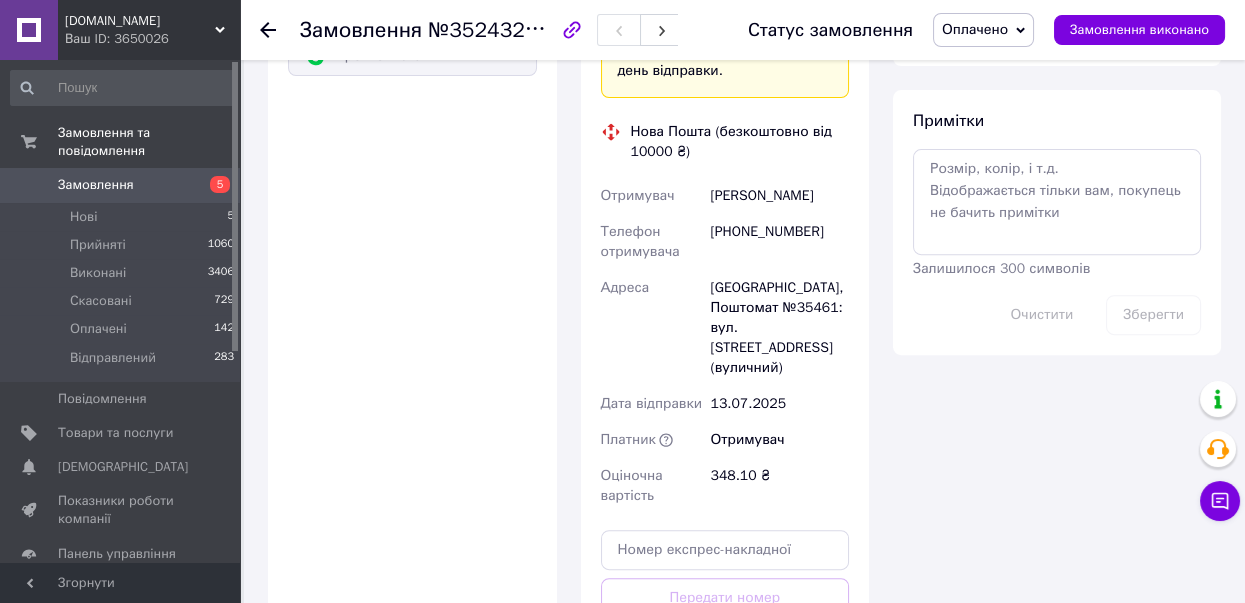click on "Тернопіль, Поштомат №35461: вул. Чернівецька, 53 (вуличний)" at bounding box center [779, 328] 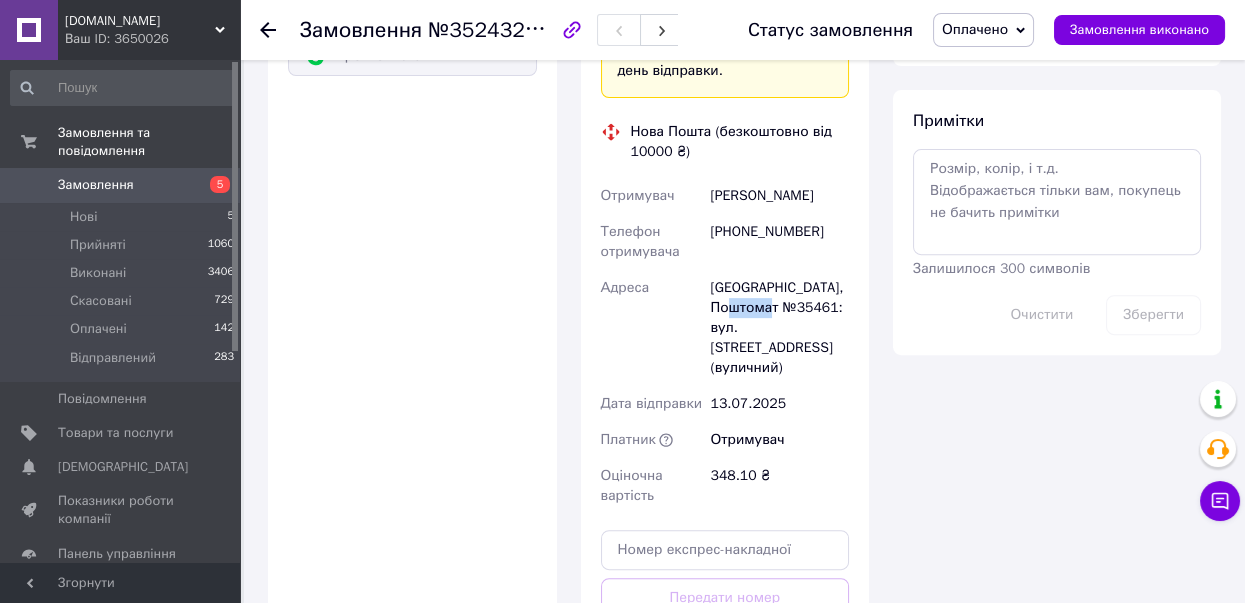 click on "Тернопіль, Поштомат №35461: вул. Чернівецька, 53 (вуличний)" at bounding box center [779, 328] 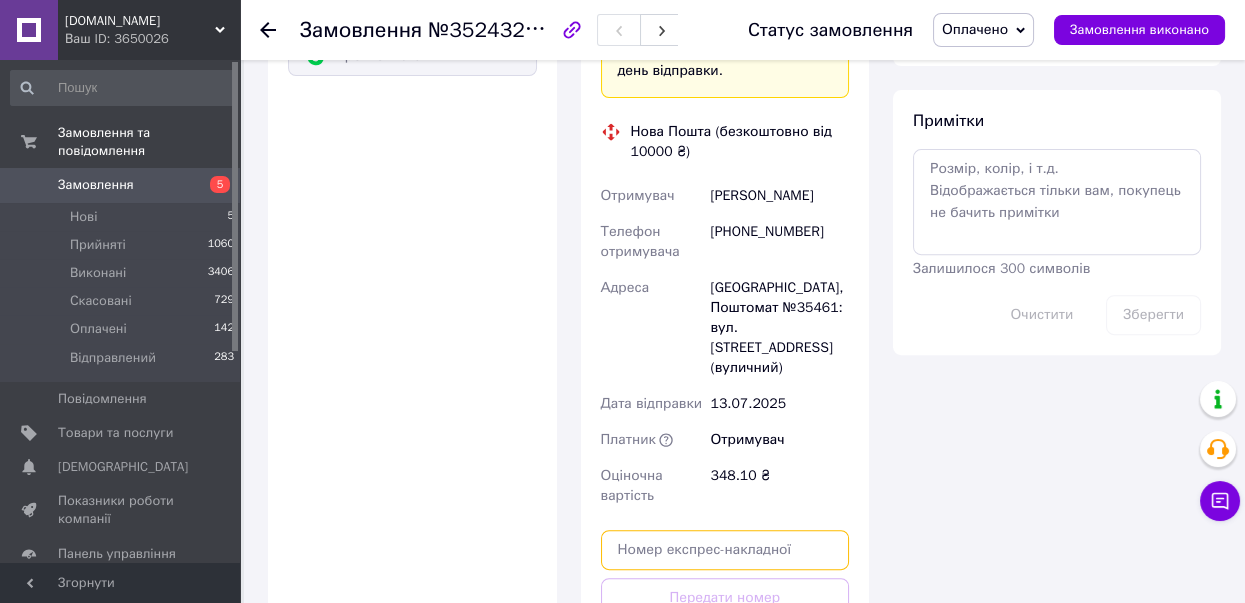 click at bounding box center [725, 550] 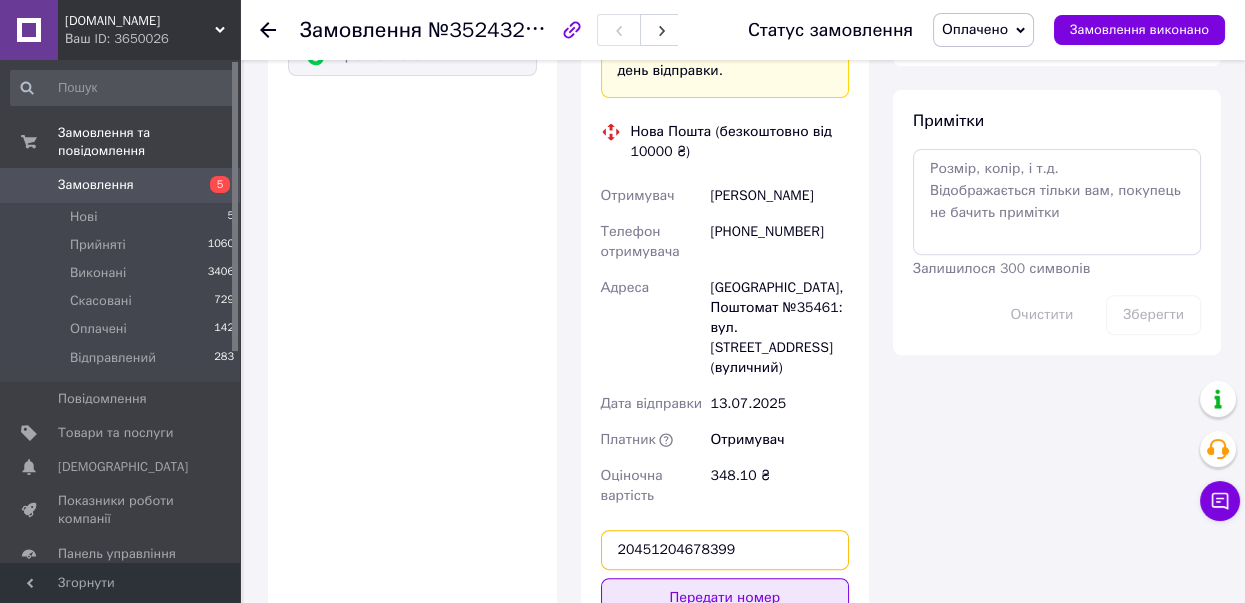 type on "20451204678399" 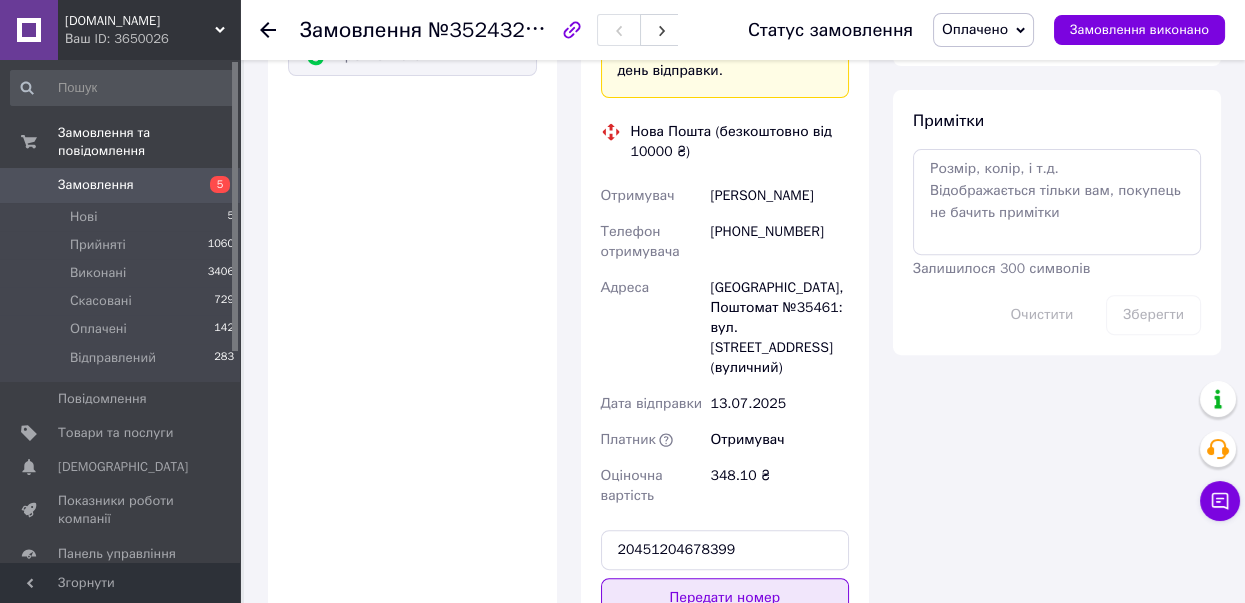 click on "Передати номер" at bounding box center [725, 598] 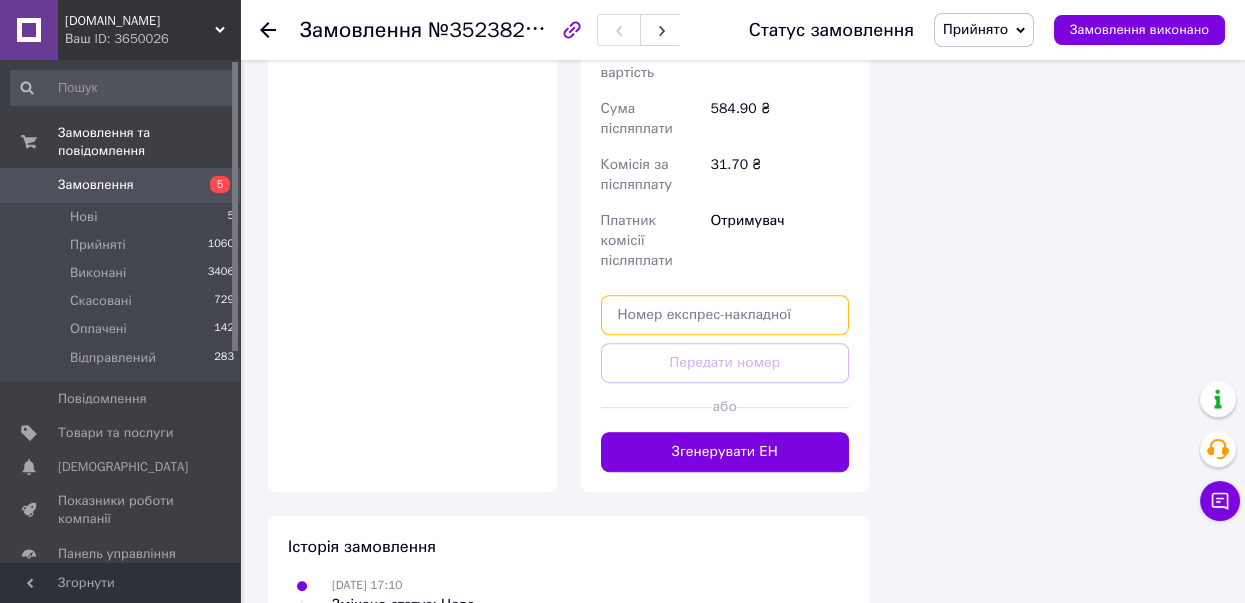 click at bounding box center [725, 315] 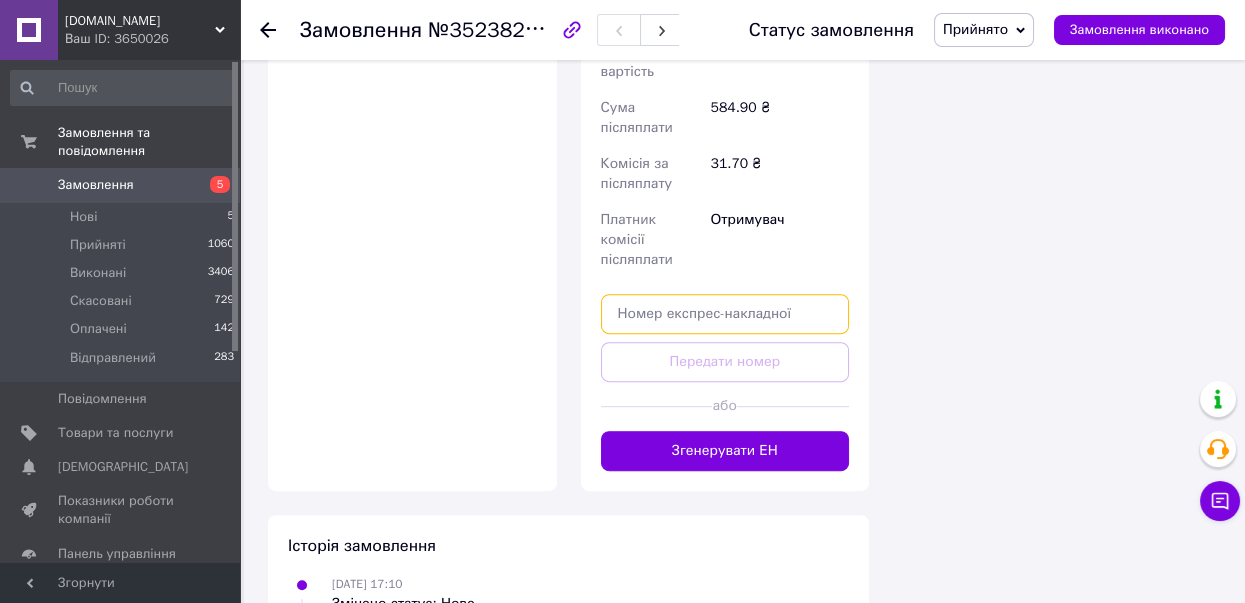 paste on "20451204679711" 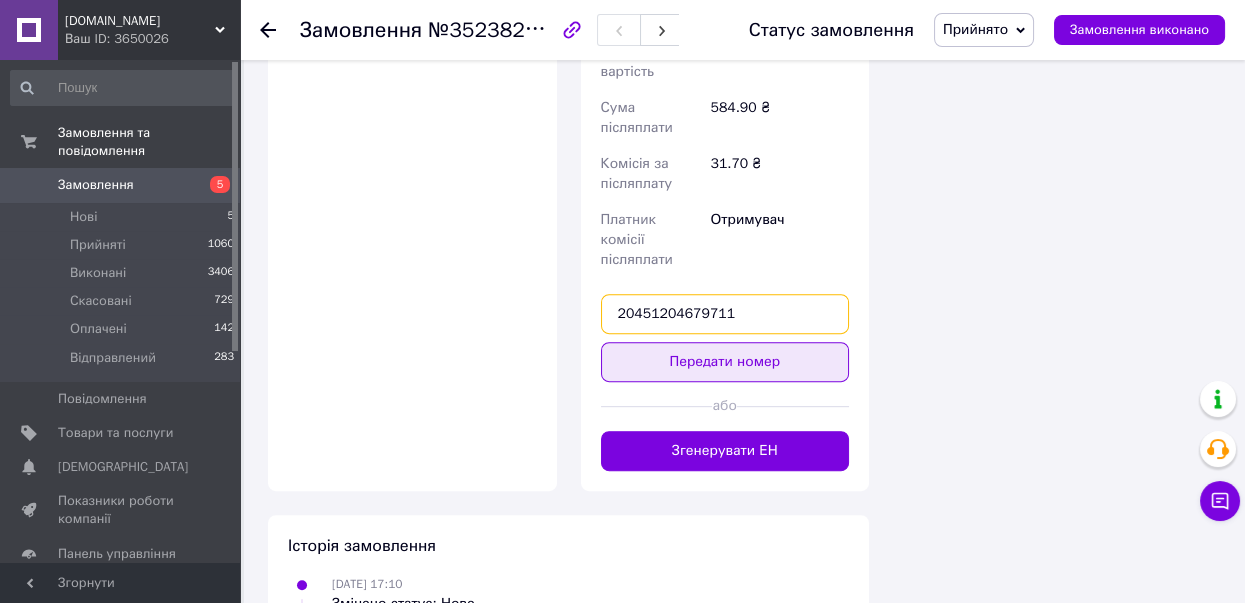 type on "20451204679711" 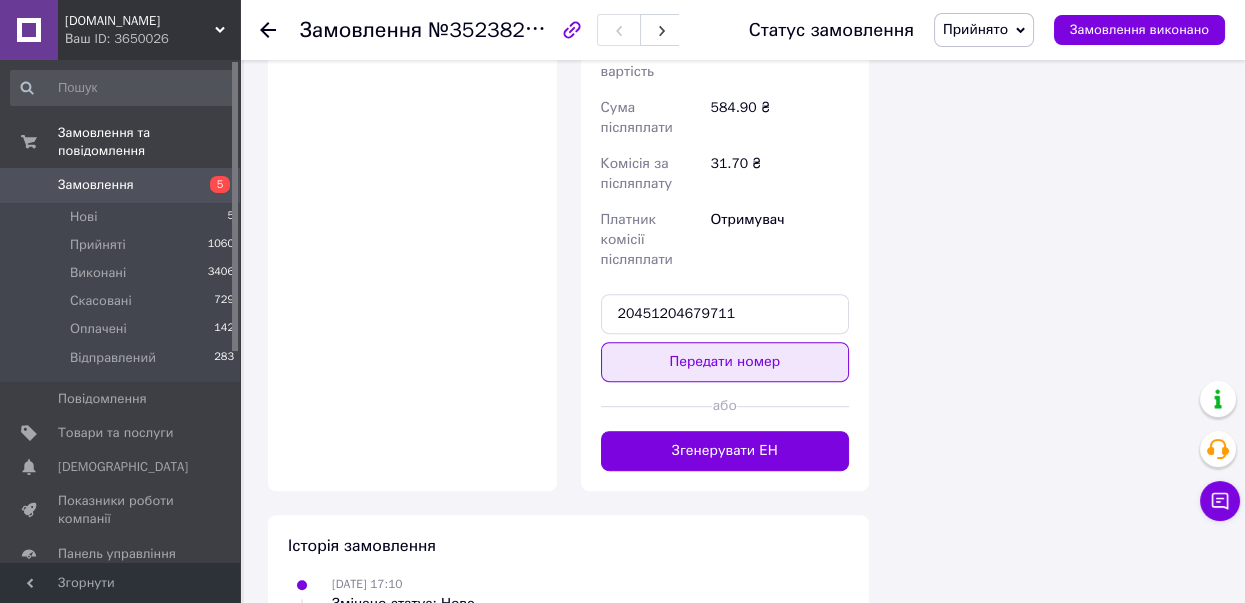 click on "Передати номер" at bounding box center (725, 362) 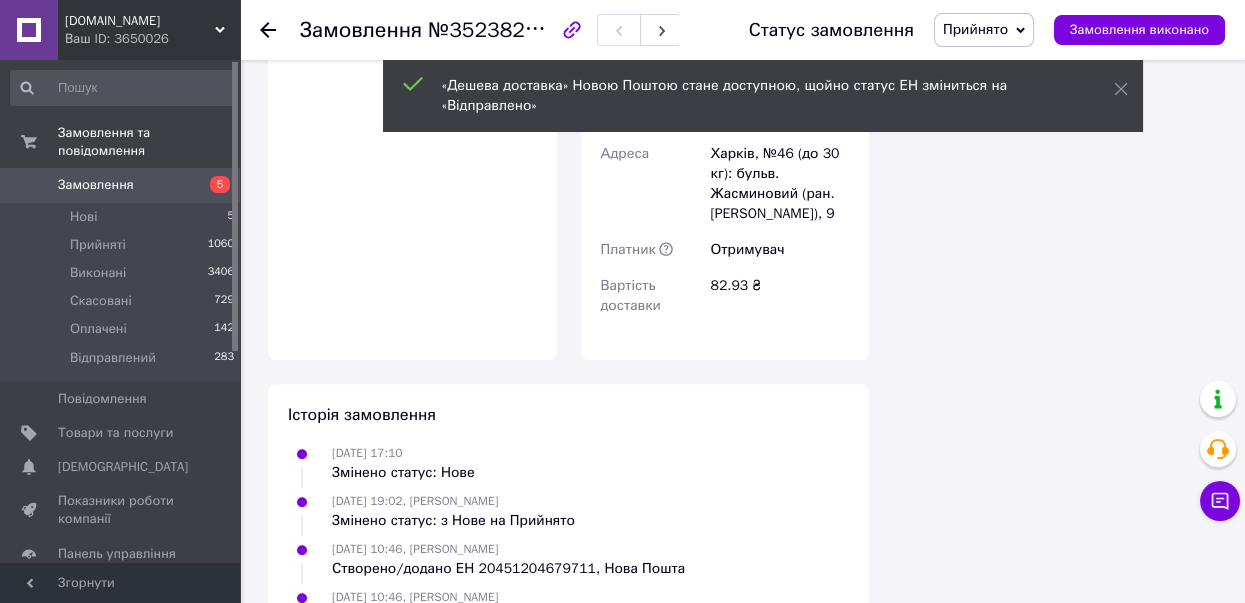 scroll, scrollTop: 1440, scrollLeft: 0, axis: vertical 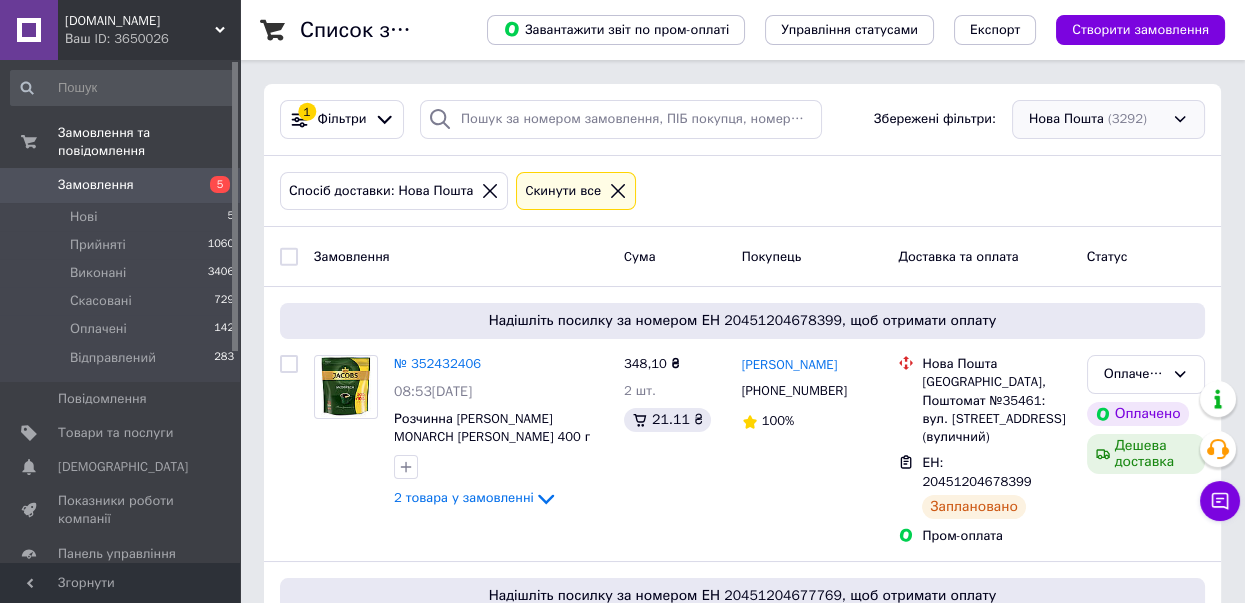 click on "Нова Пошта (3292)" at bounding box center (1108, 119) 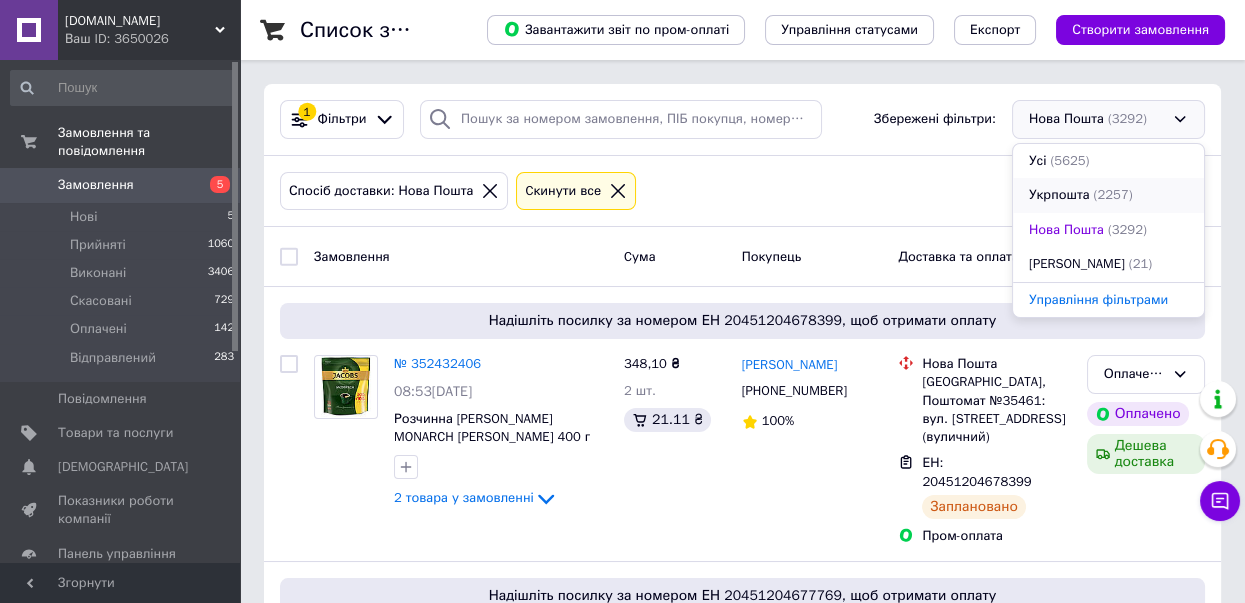 click on "Укрпошта" at bounding box center (1059, 195) 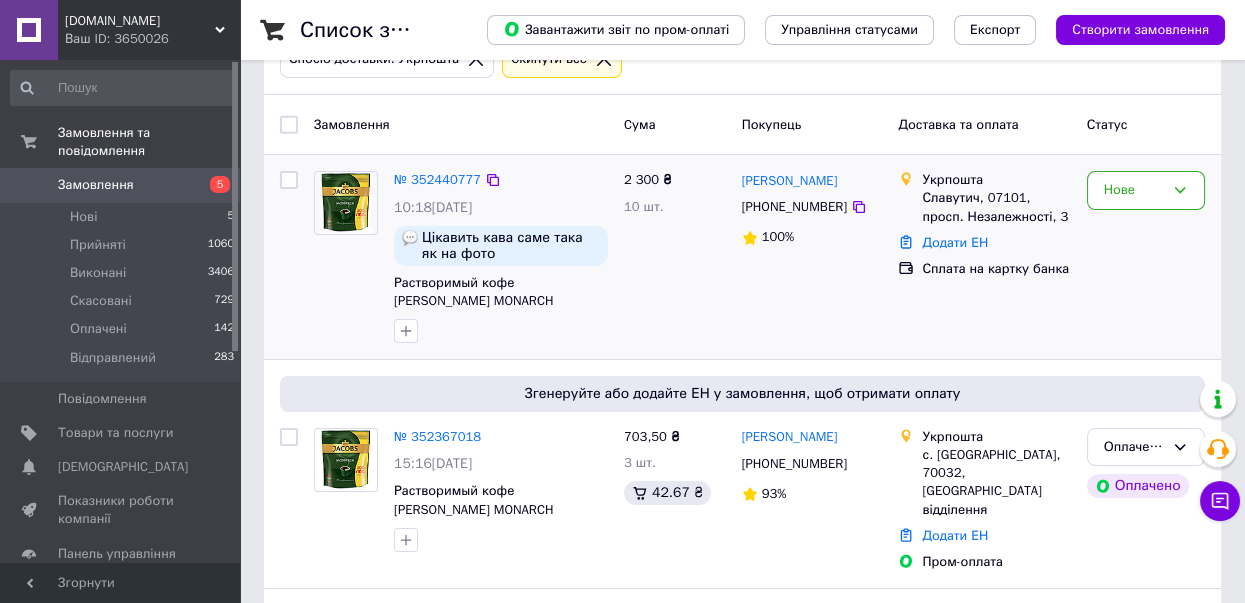 scroll, scrollTop: 132, scrollLeft: 0, axis: vertical 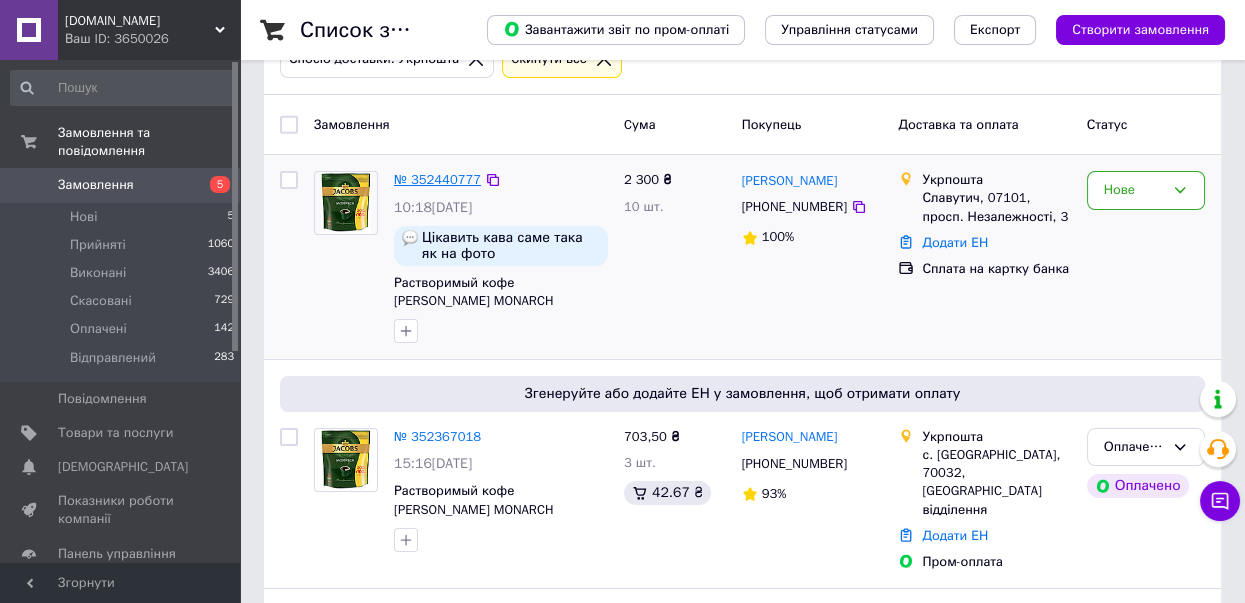 click on "№ 352440777" at bounding box center (437, 179) 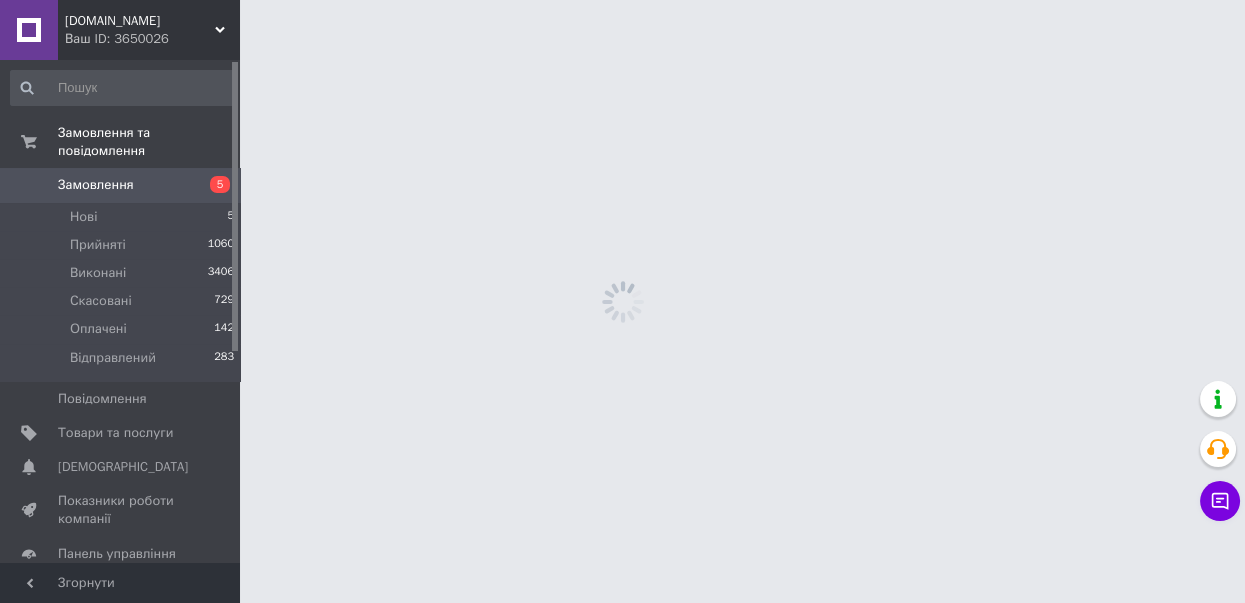 scroll, scrollTop: 0, scrollLeft: 0, axis: both 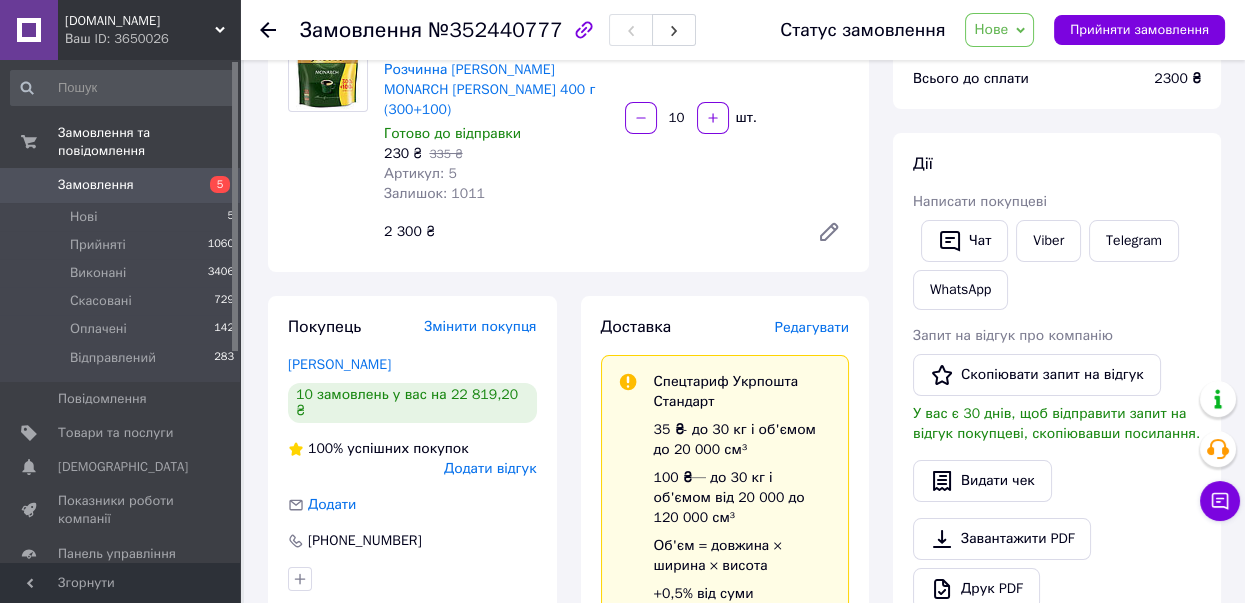 click on "Редагувати" at bounding box center (812, 327) 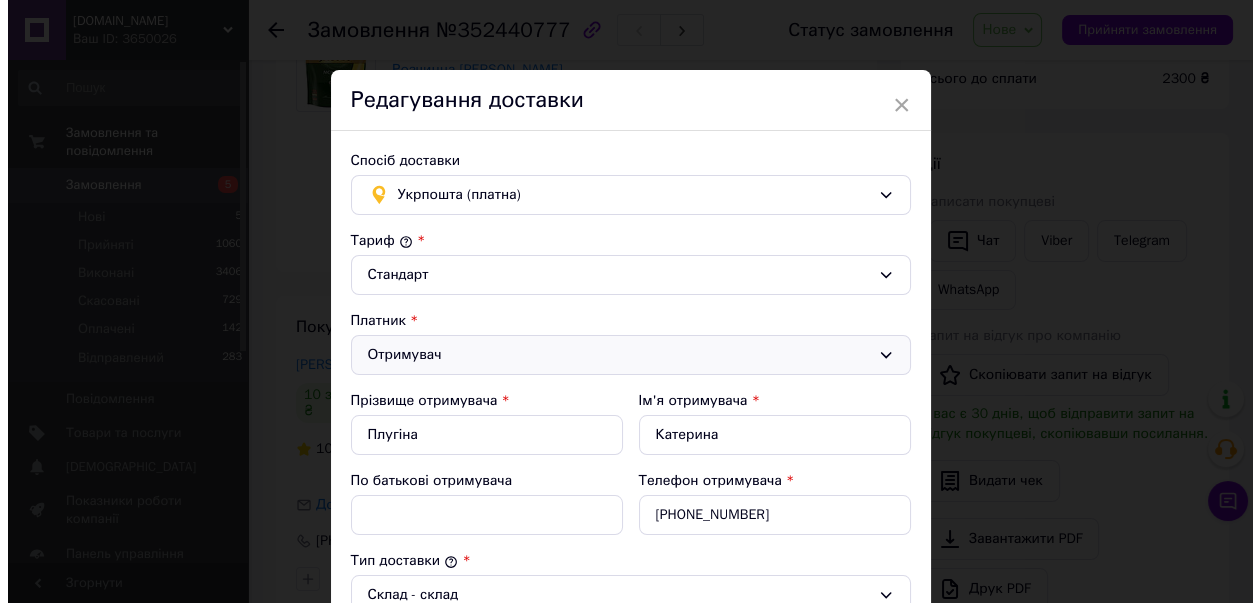 scroll, scrollTop: 199, scrollLeft: 0, axis: vertical 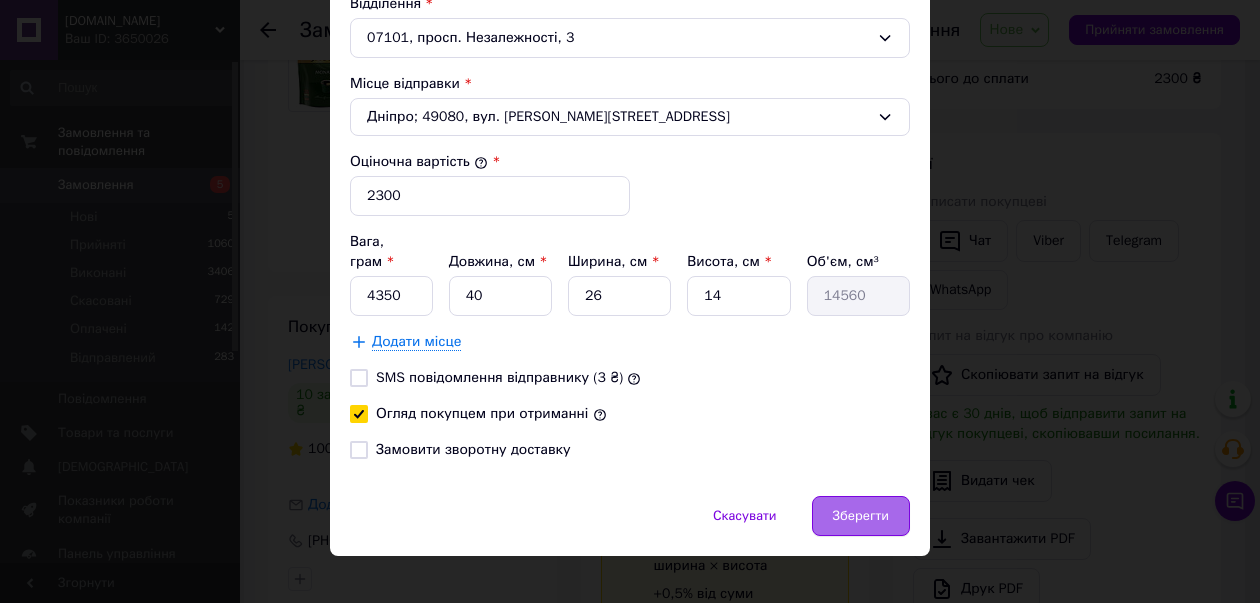 click on "Зберегти" at bounding box center [861, 516] 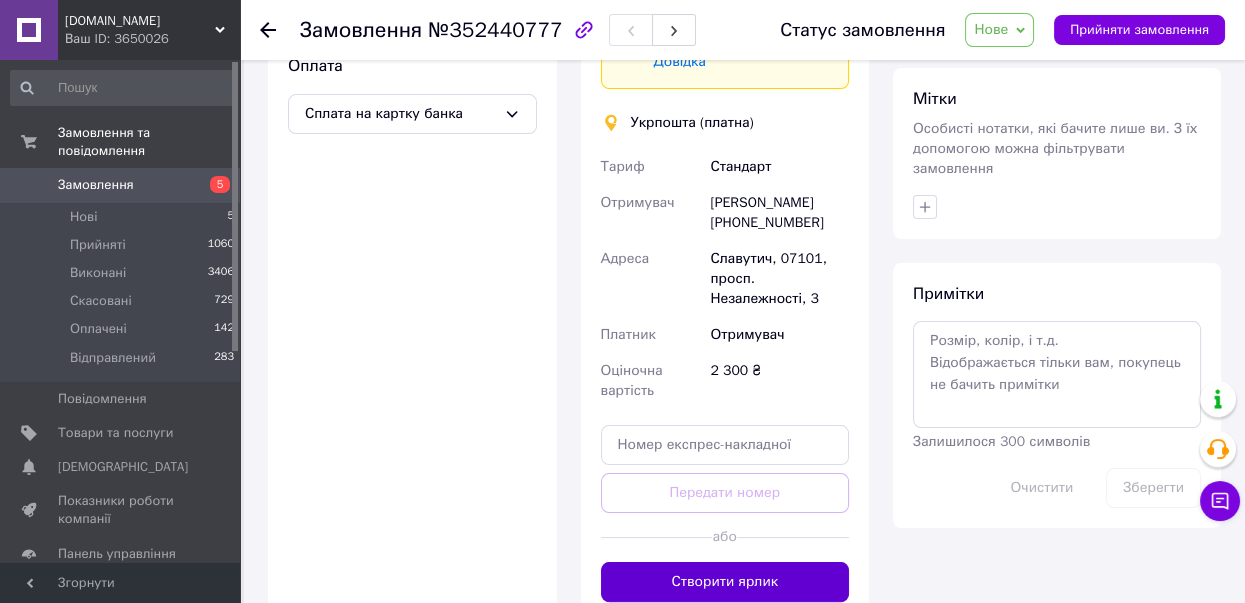 click on "Створити ярлик" at bounding box center [725, 582] 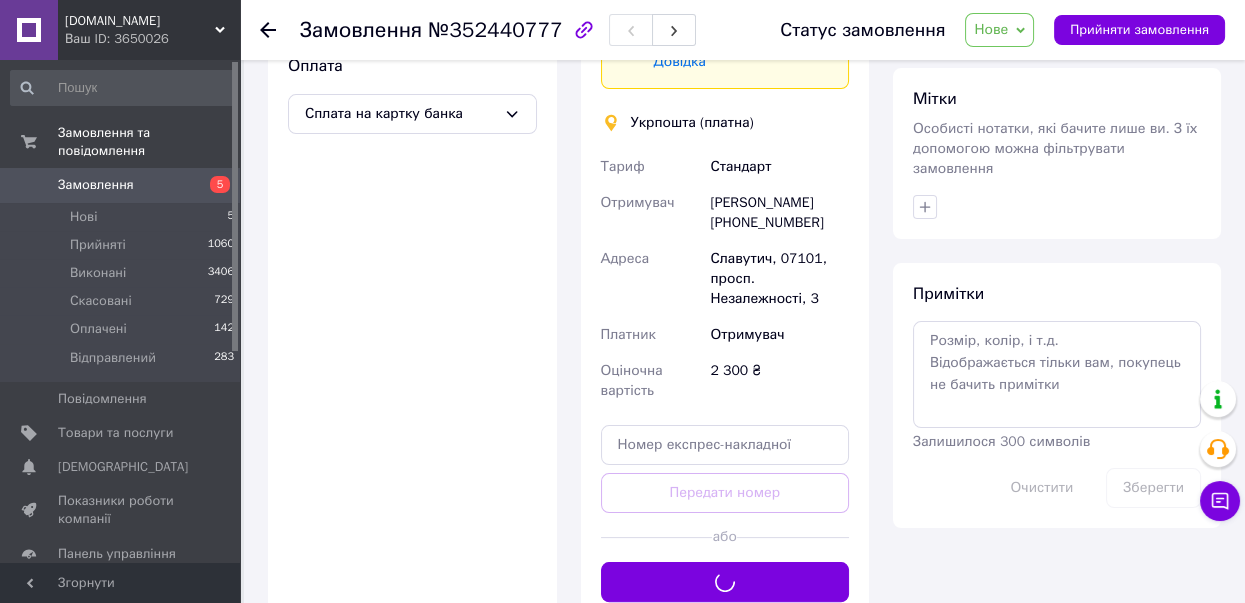 click on "Нове" at bounding box center [991, 29] 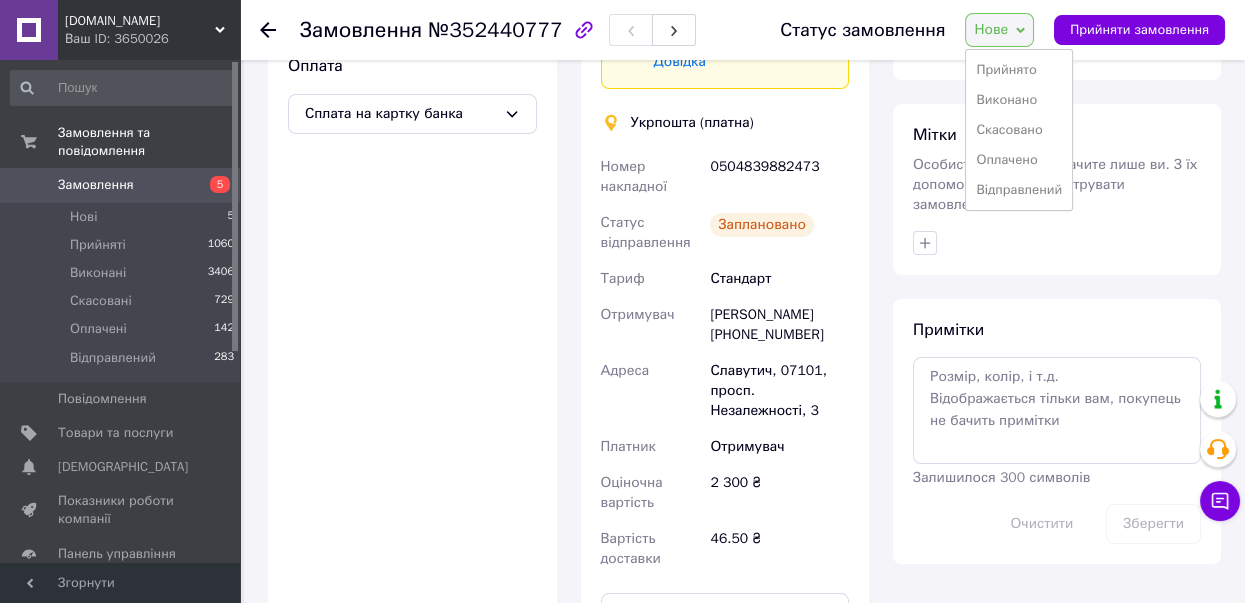 click on "Оплачено" at bounding box center [1019, 160] 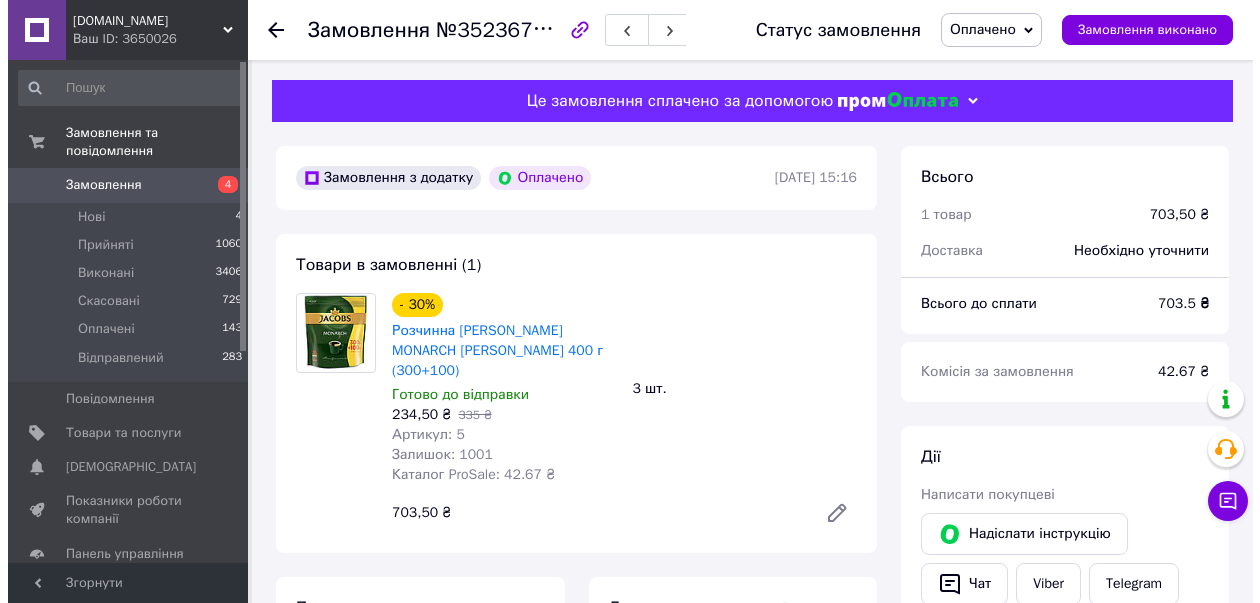 scroll, scrollTop: 0, scrollLeft: 0, axis: both 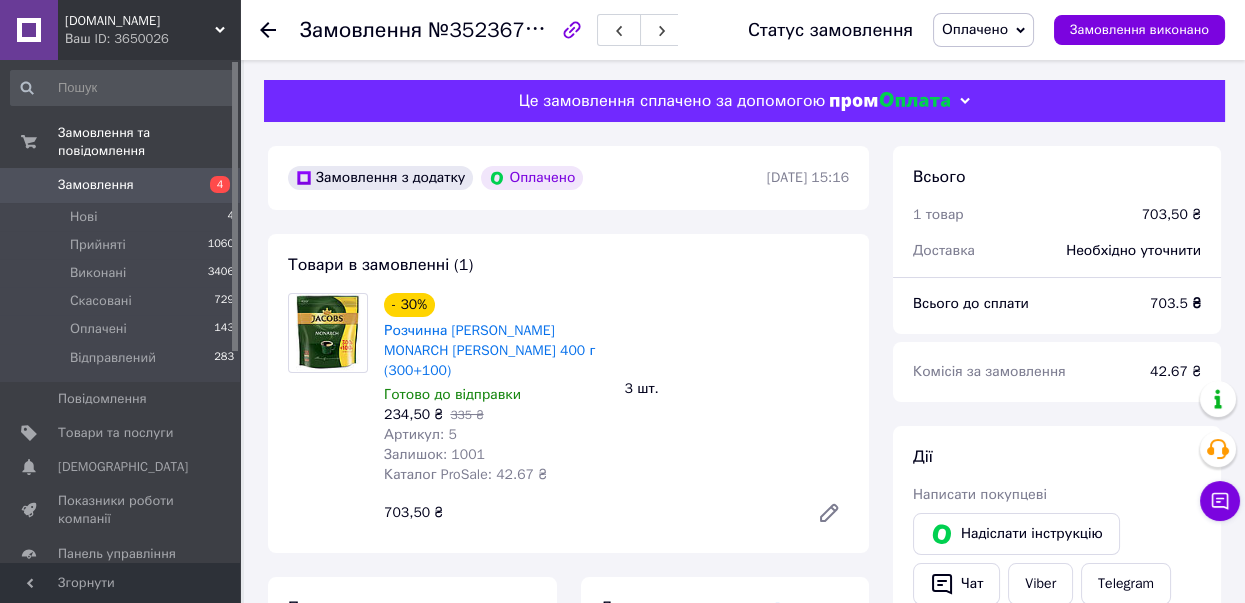 click on "Редагувати" at bounding box center (812, 608) 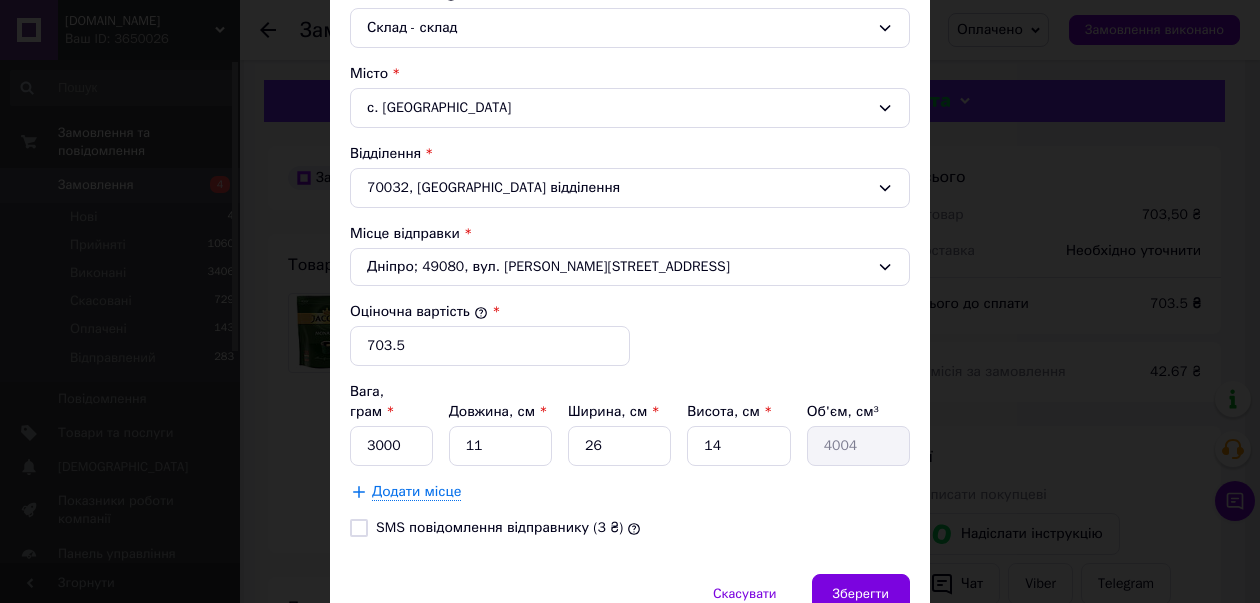 scroll, scrollTop: 645, scrollLeft: 0, axis: vertical 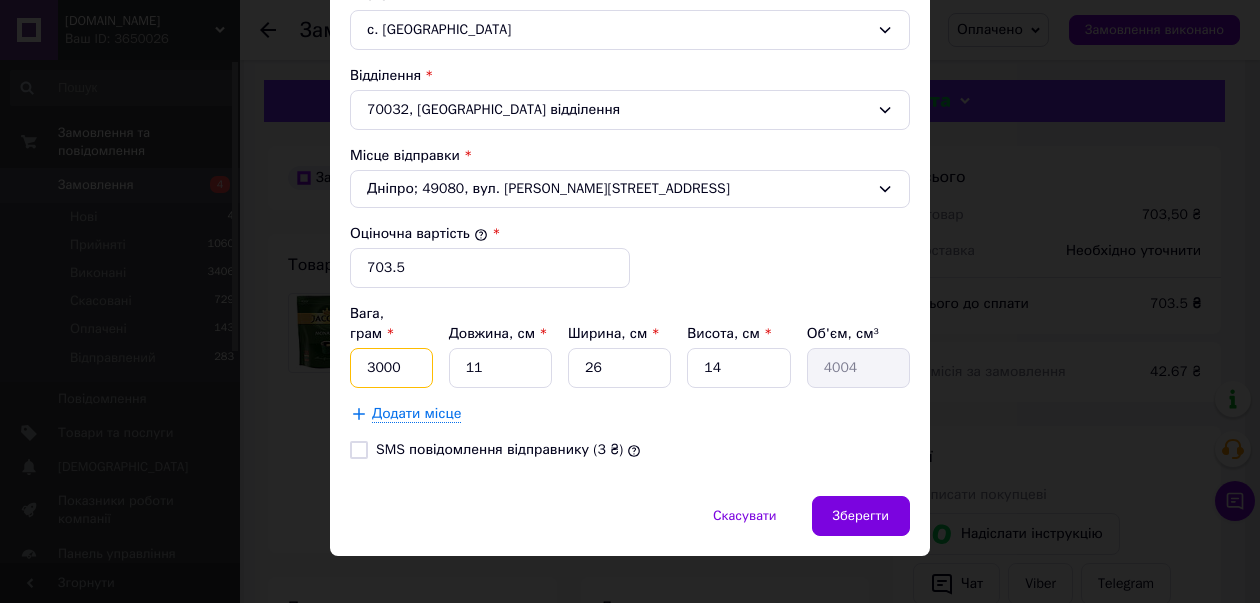 click on "3000" at bounding box center (391, 368) 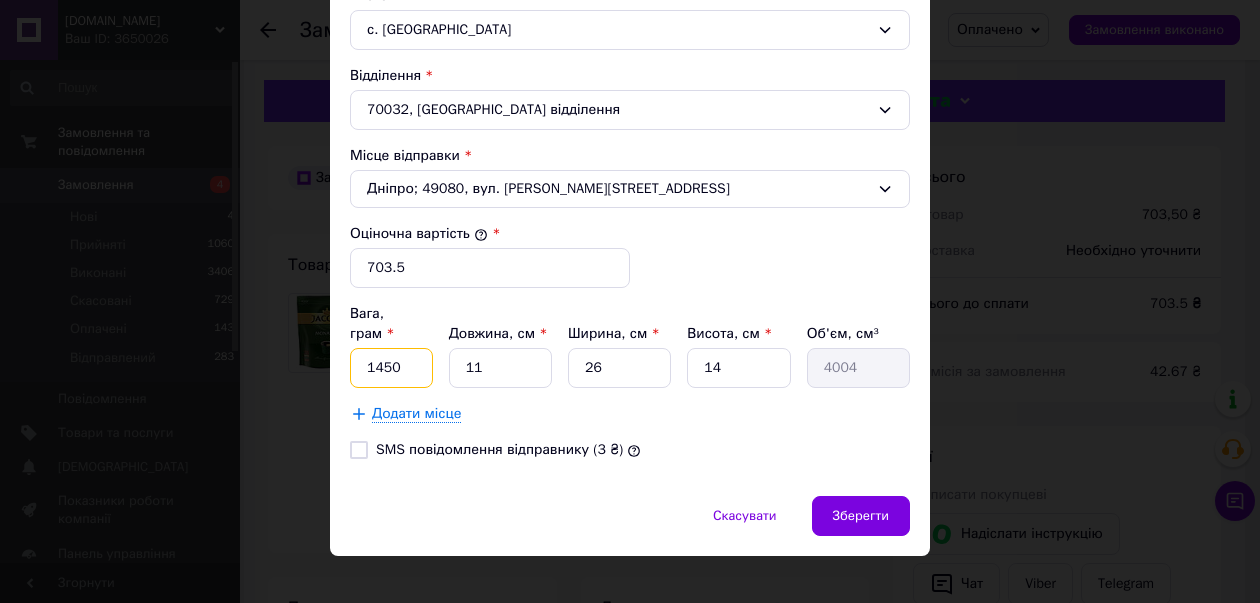 type on "1450" 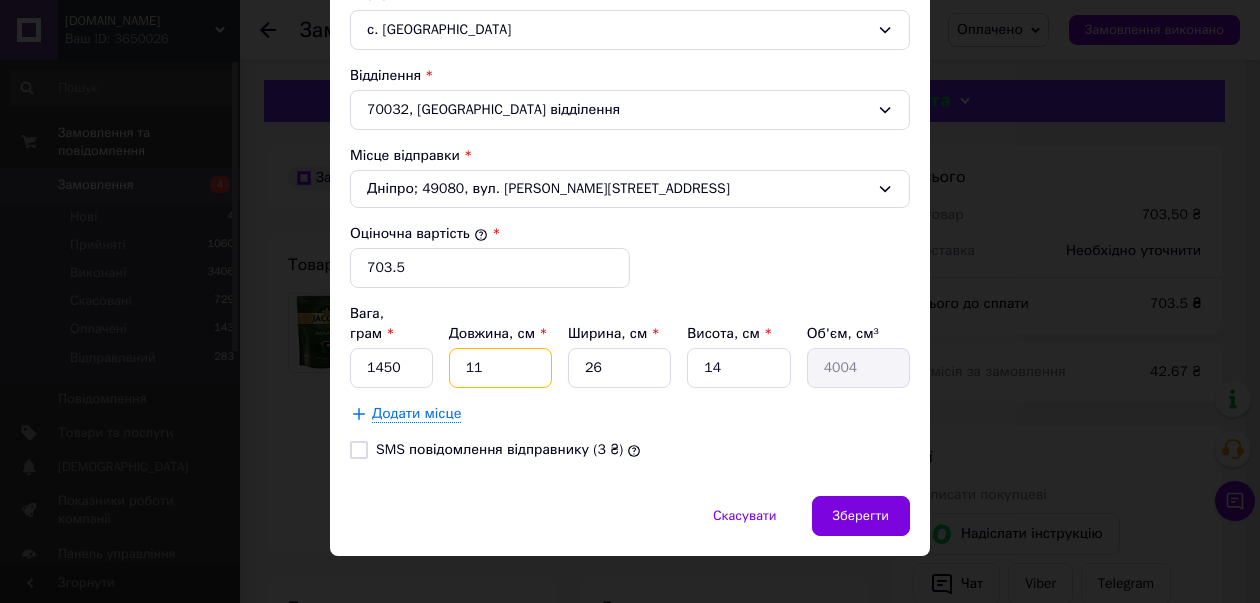 click on "11" at bounding box center (500, 368) 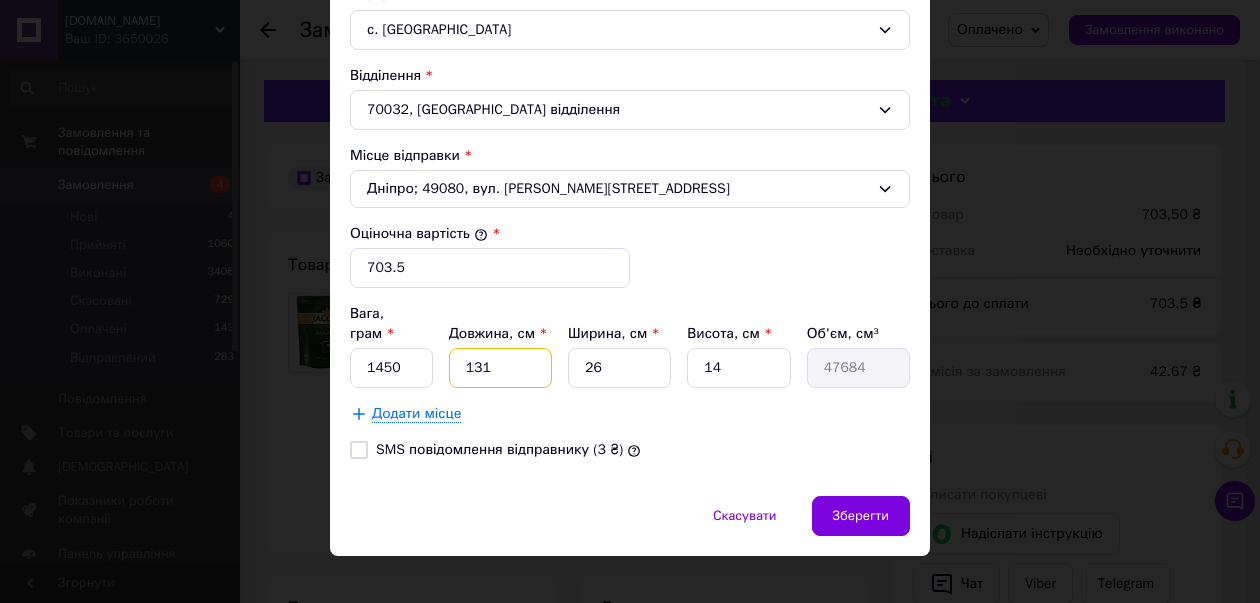 type on "1301" 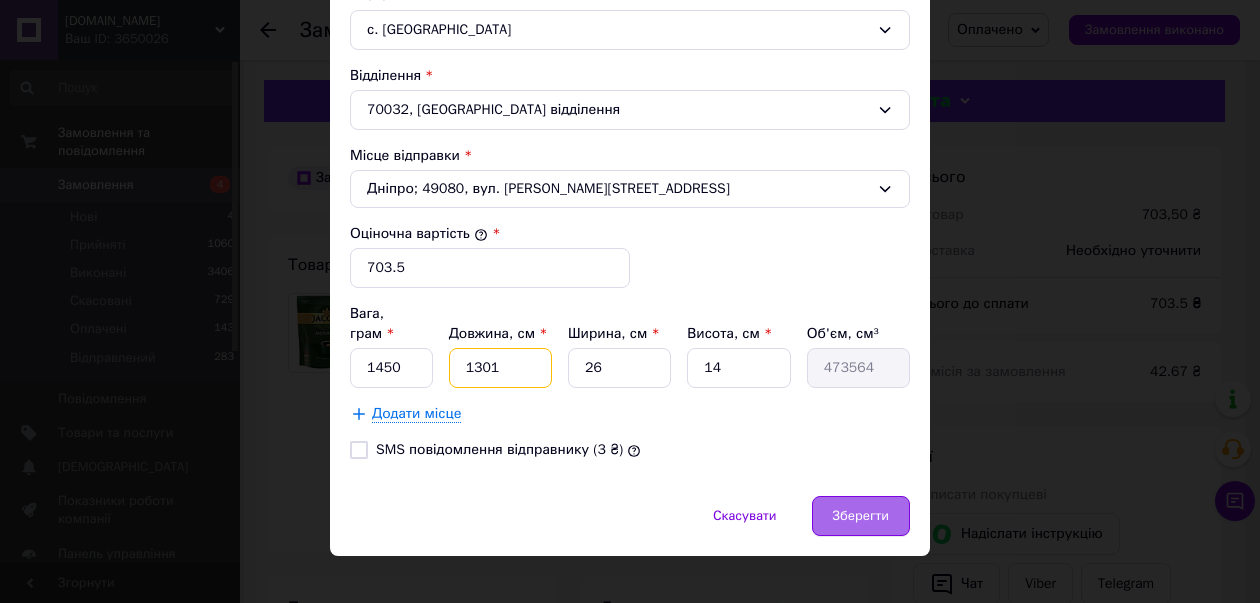 type on "1301" 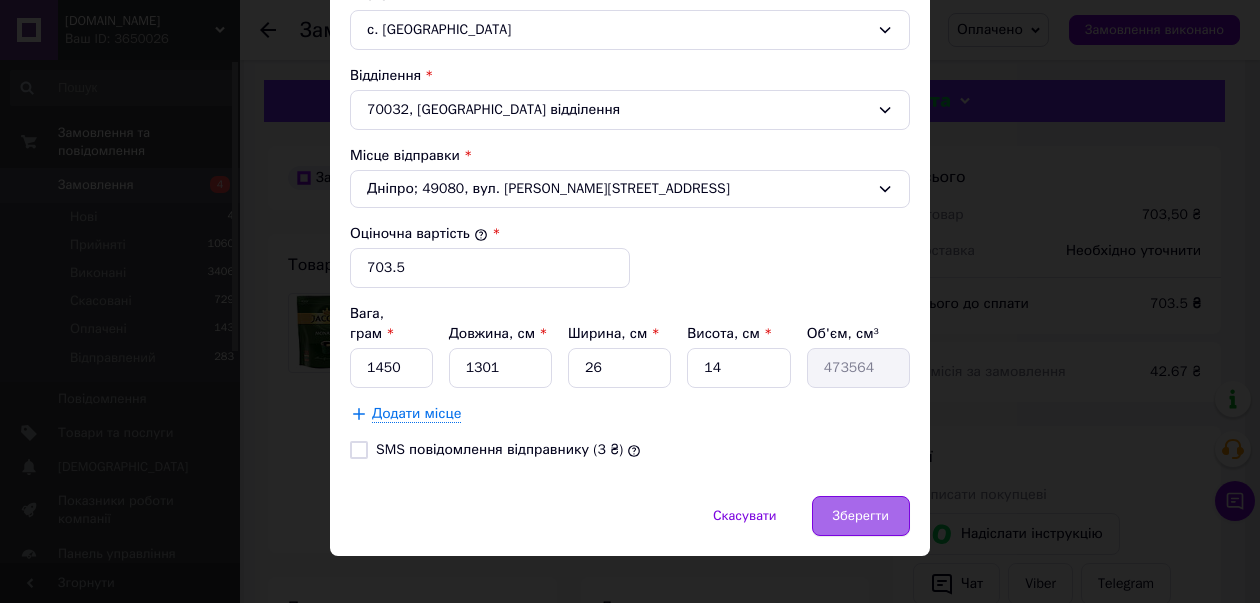 click on "Зберегти" at bounding box center (861, 516) 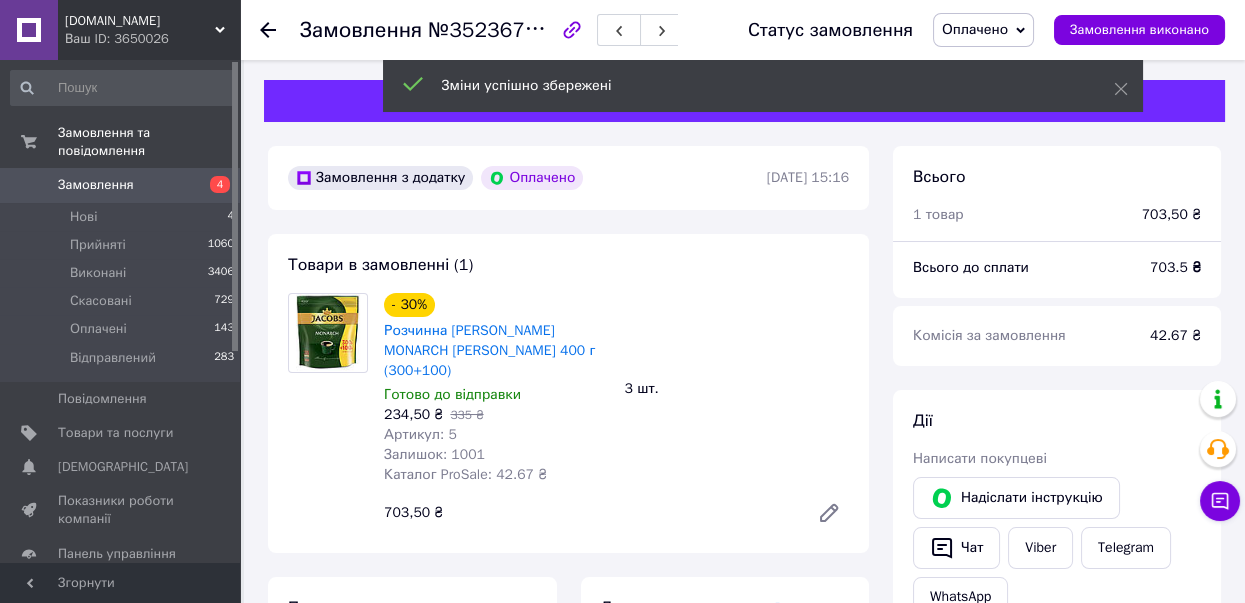 click on "Редагувати" at bounding box center (812, 608) 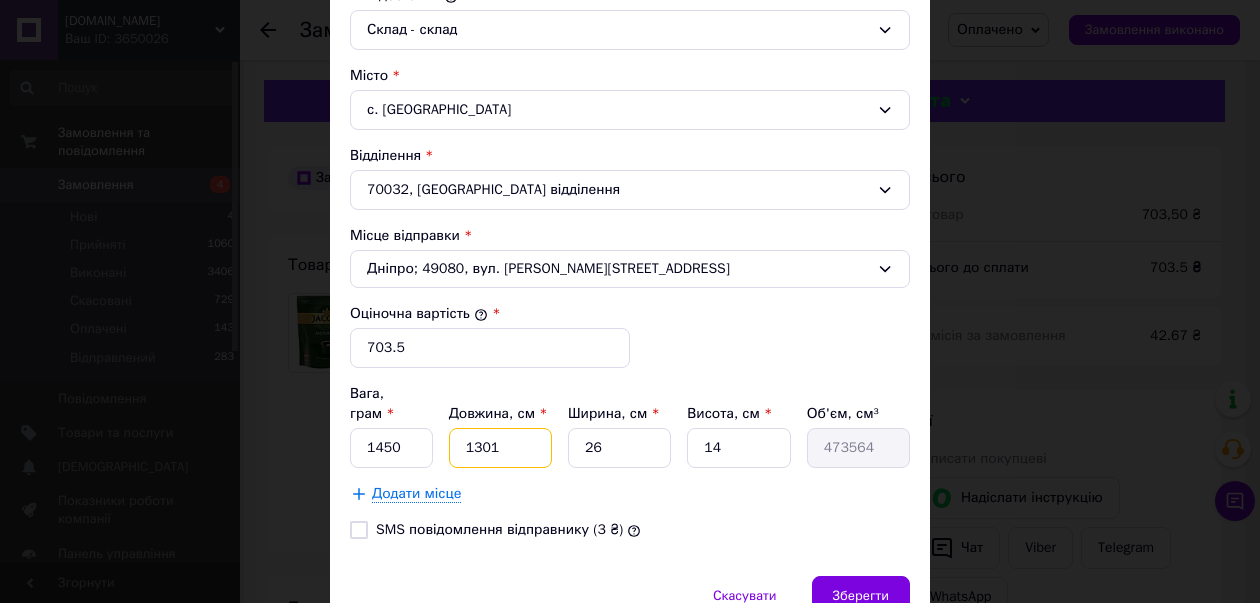 click on "1301" at bounding box center [500, 448] 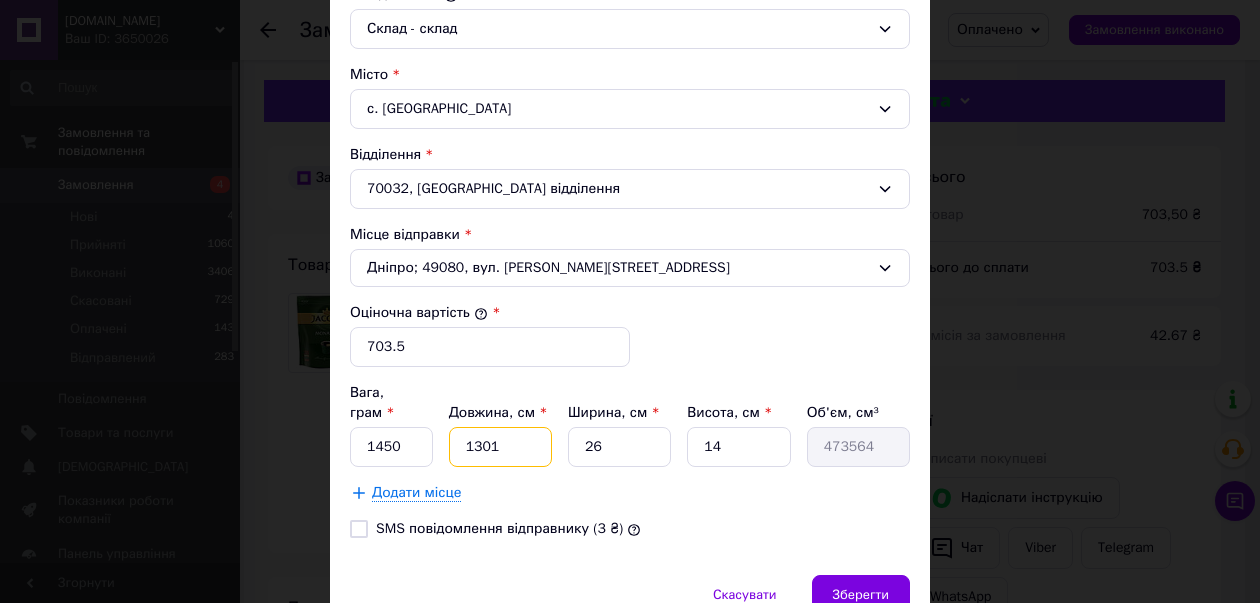 click on "1301" at bounding box center [500, 447] 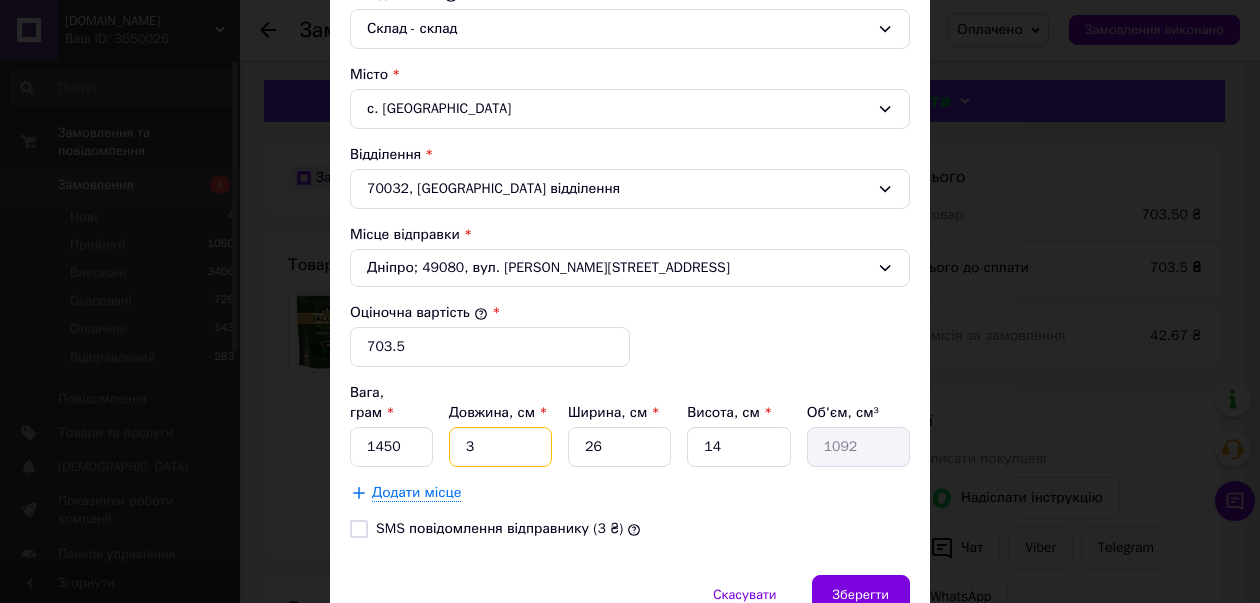 type on "30" 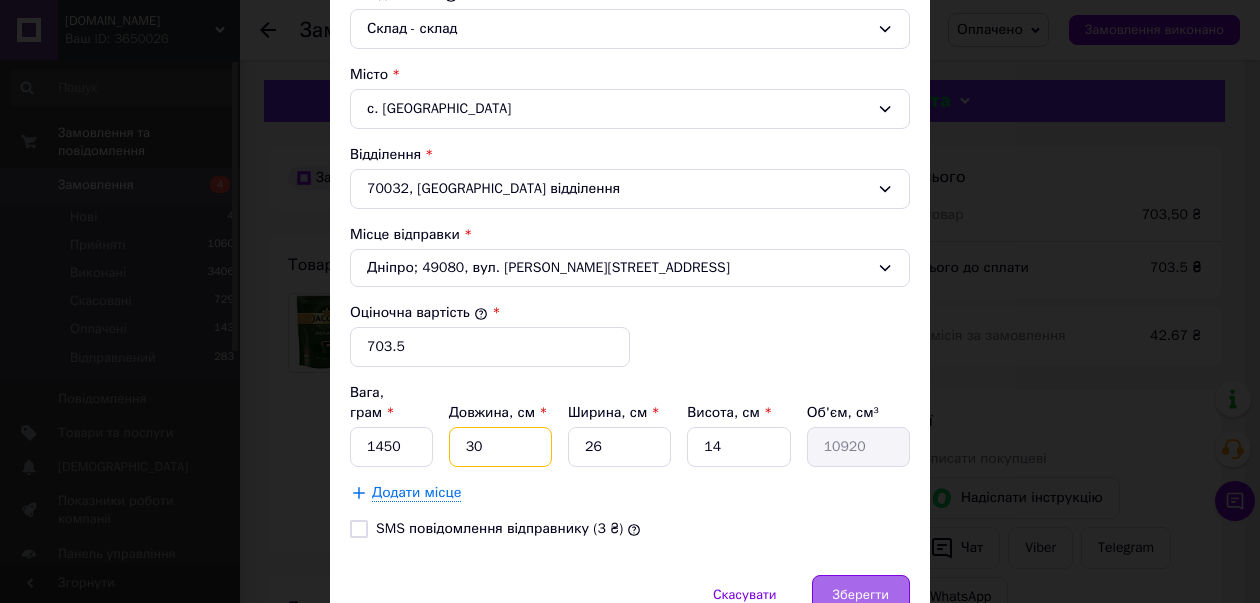 type on "30" 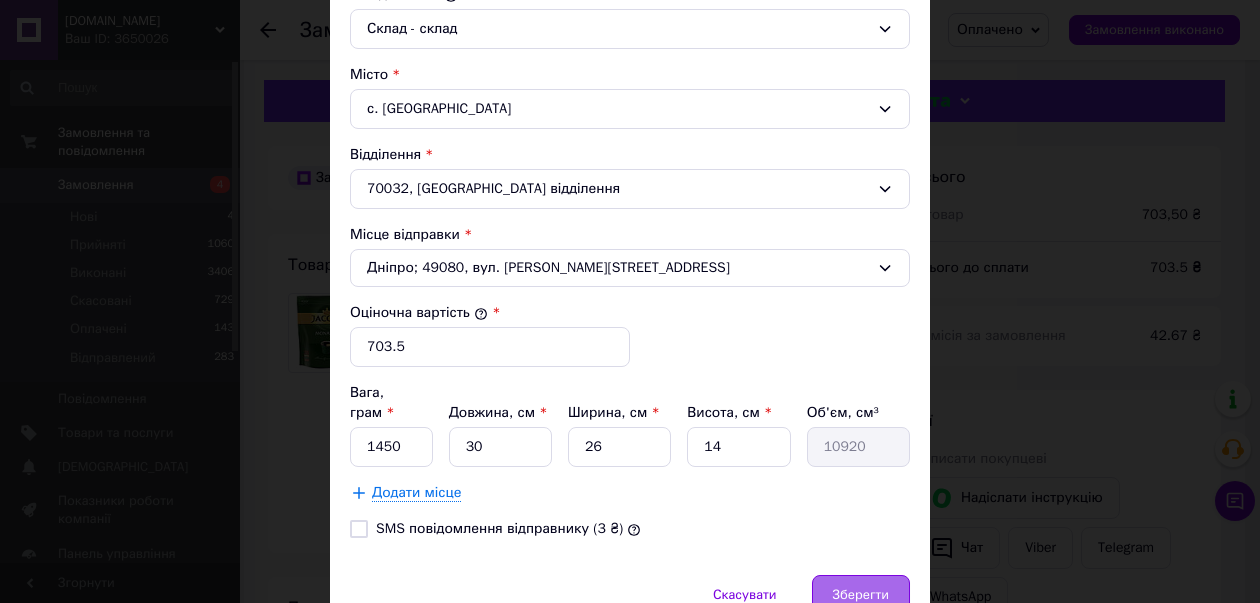 click on "Зберегти" at bounding box center [861, 595] 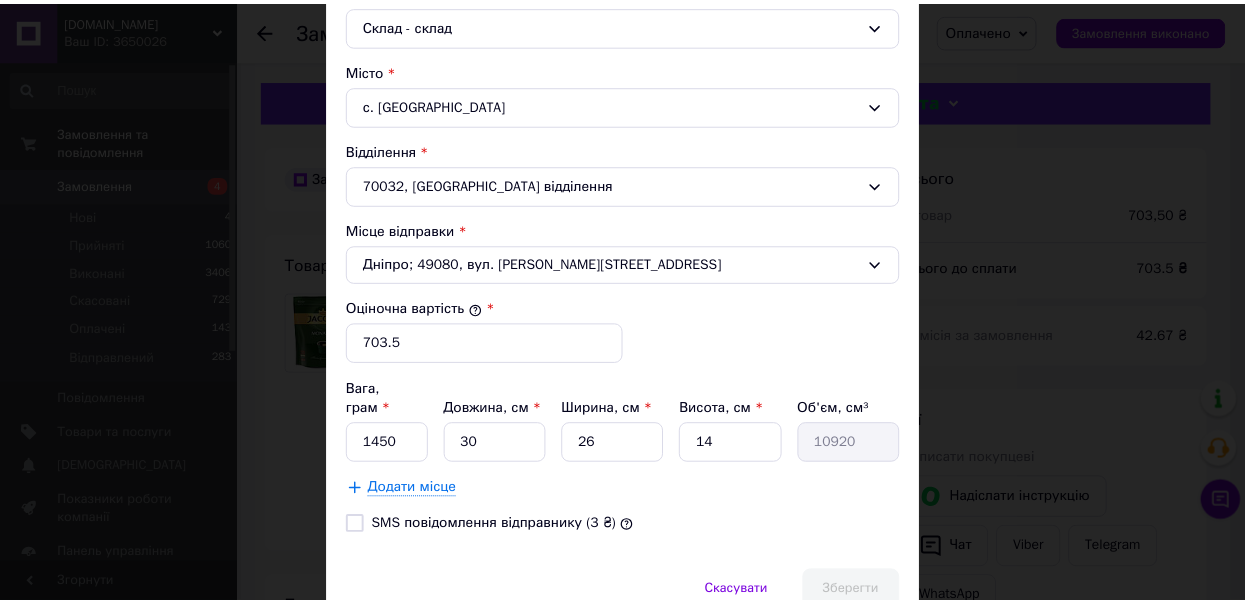 scroll, scrollTop: 0, scrollLeft: 0, axis: both 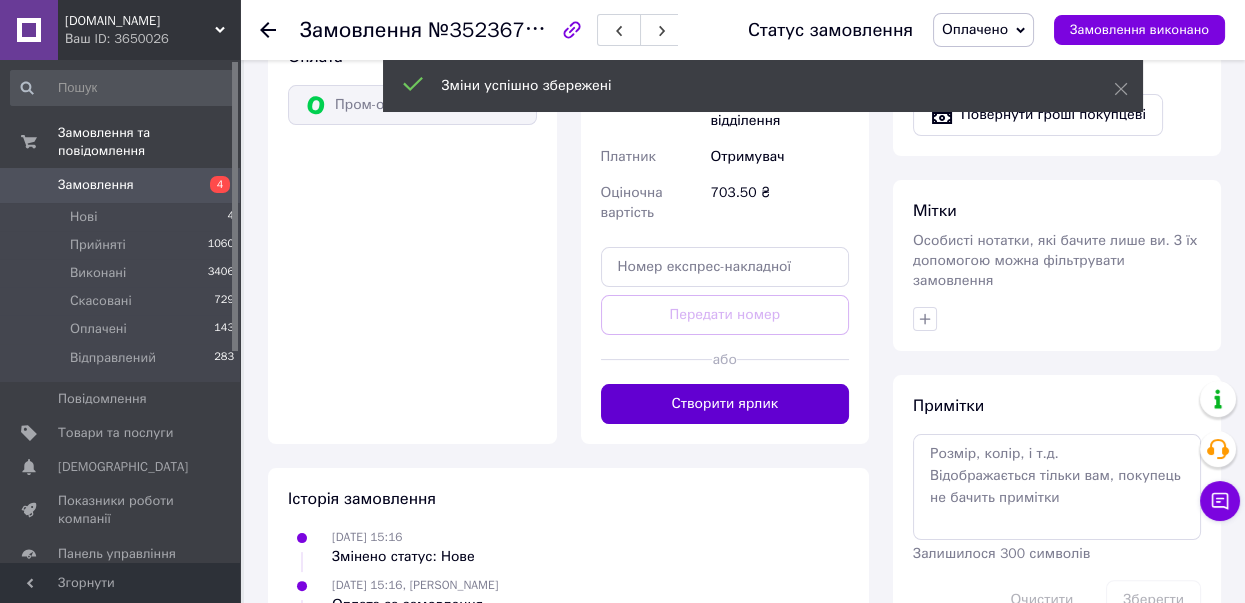 click on "Створити ярлик" at bounding box center [725, 404] 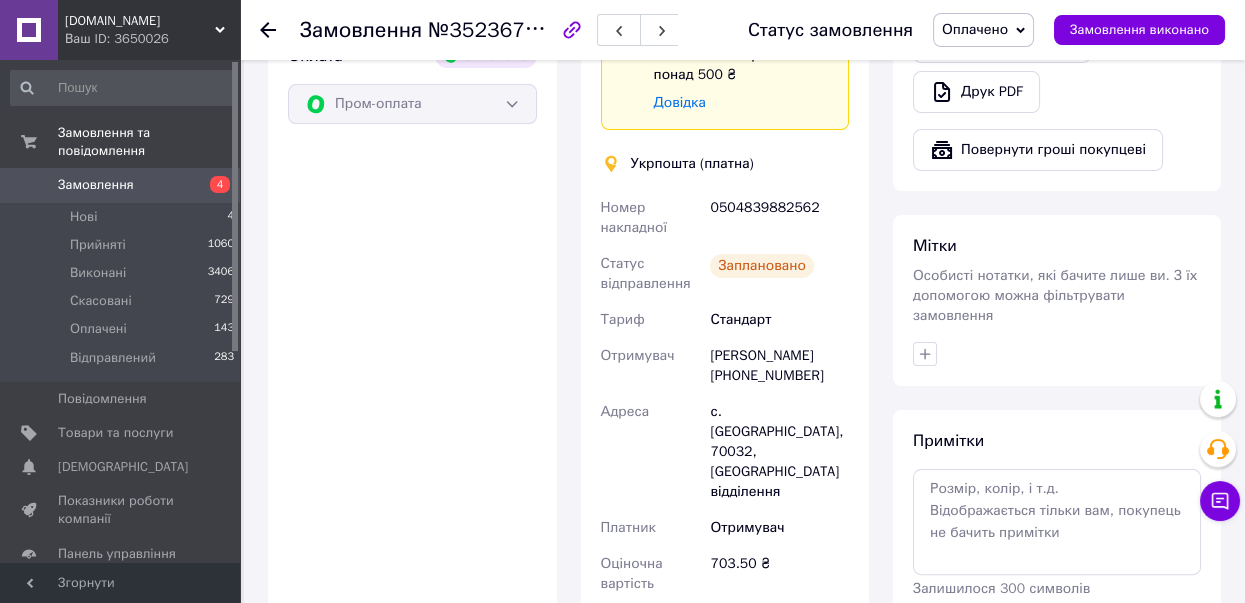 click on "Замовлення" at bounding box center [96, 185] 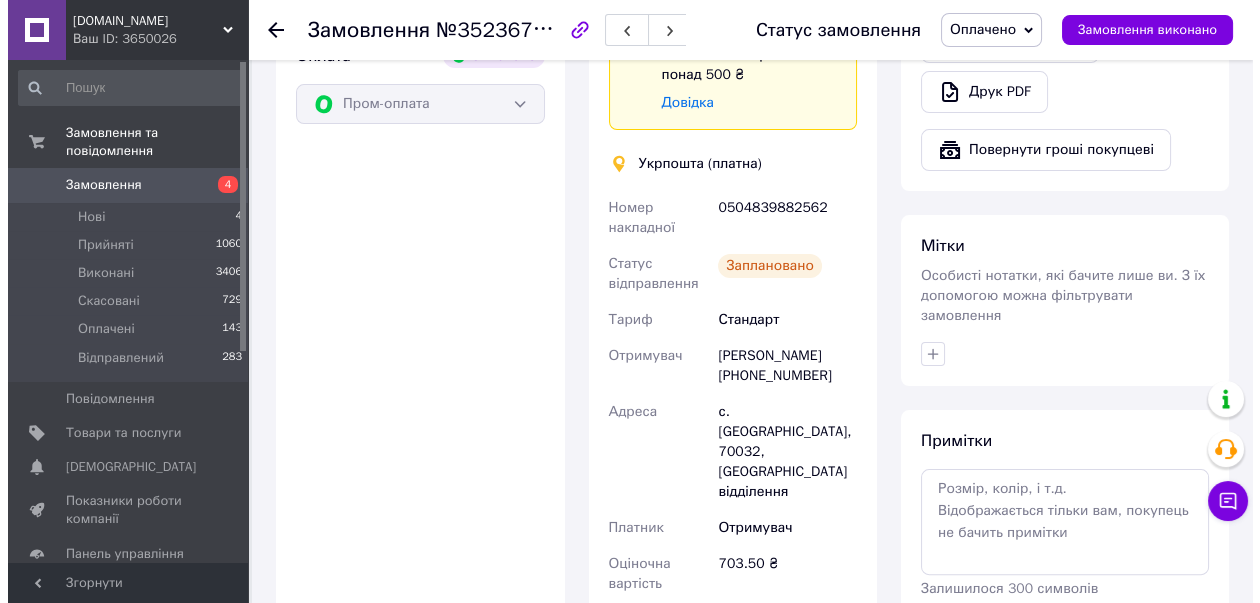 scroll, scrollTop: 0, scrollLeft: 0, axis: both 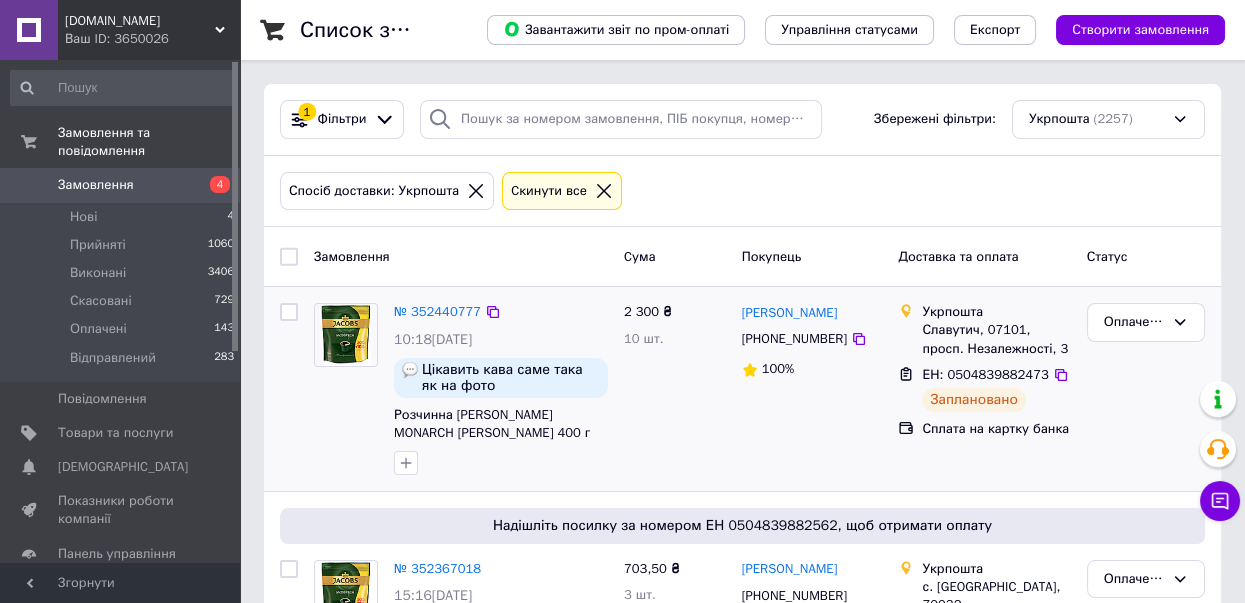 click at bounding box center (289, 312) 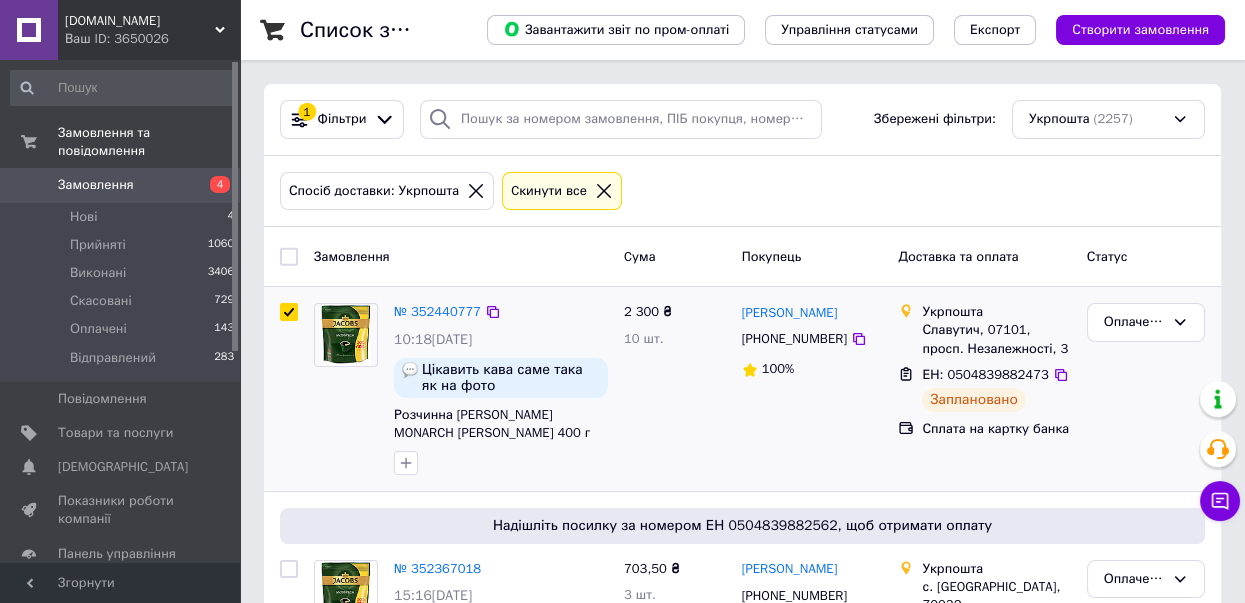checkbox on "true" 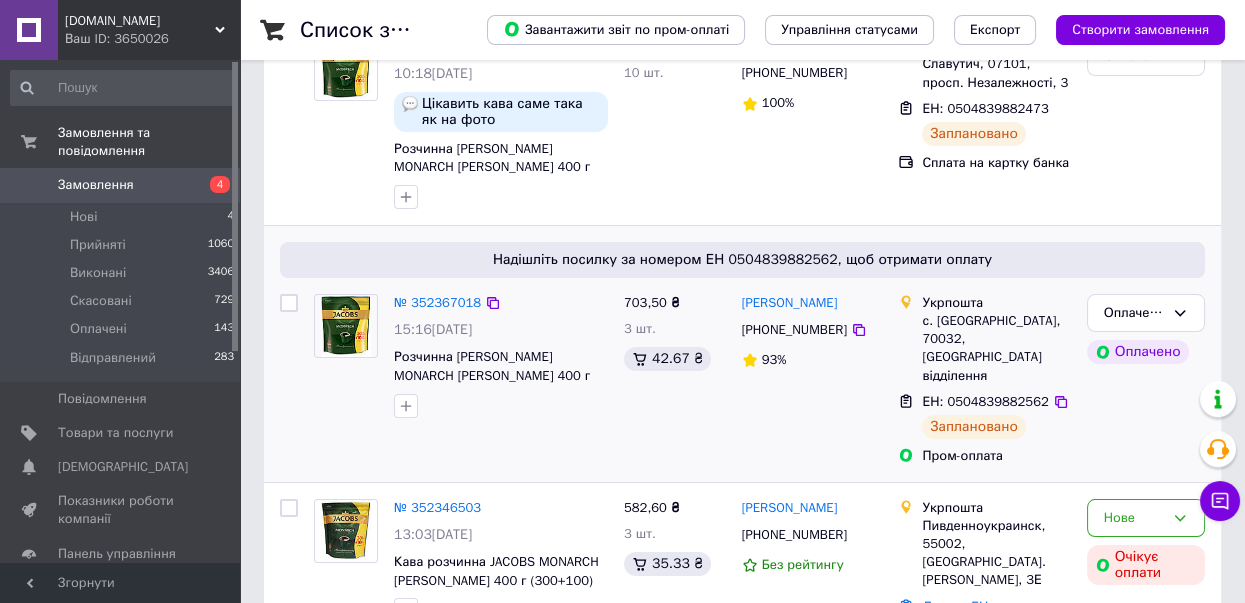 scroll, scrollTop: 266, scrollLeft: 0, axis: vertical 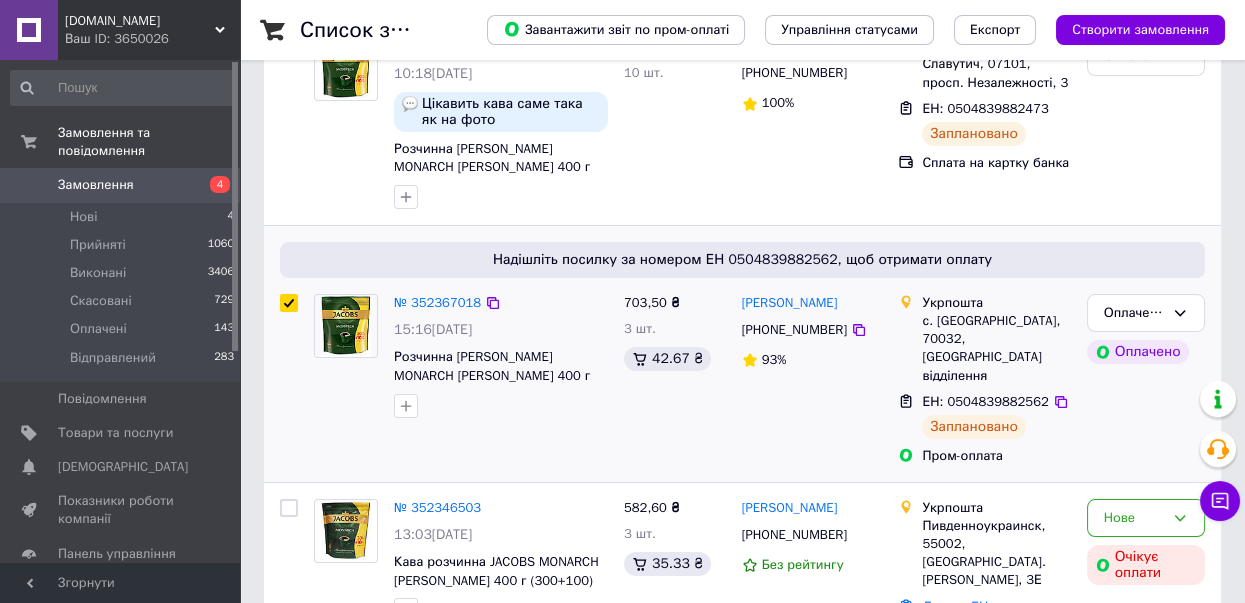 checkbox on "true" 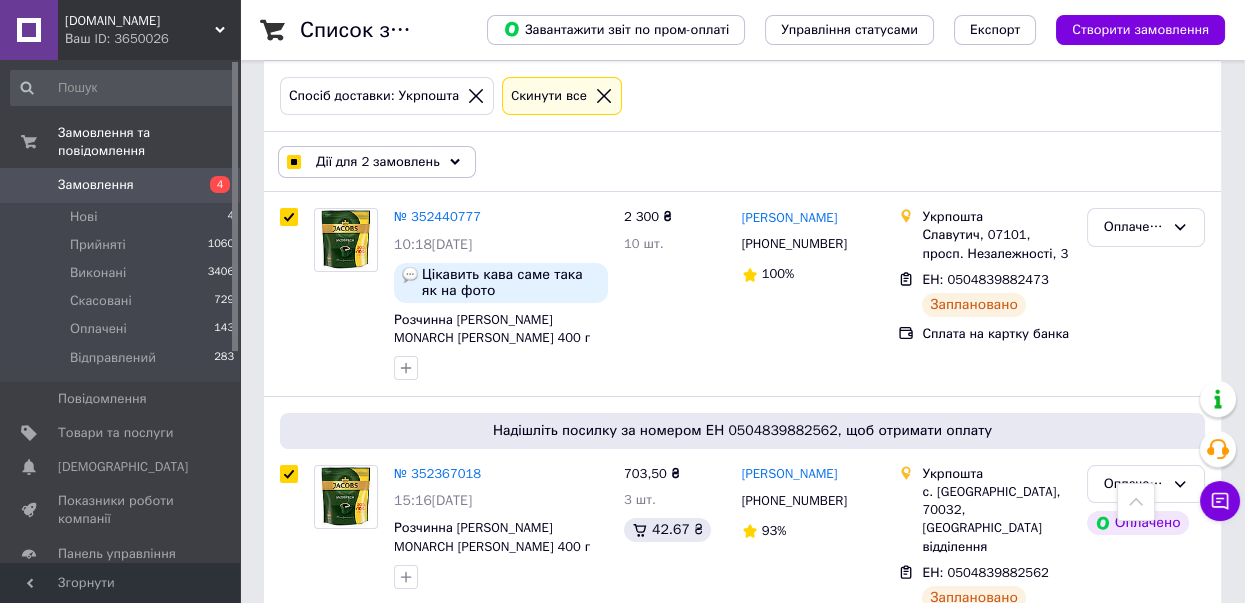 scroll, scrollTop: 0, scrollLeft: 0, axis: both 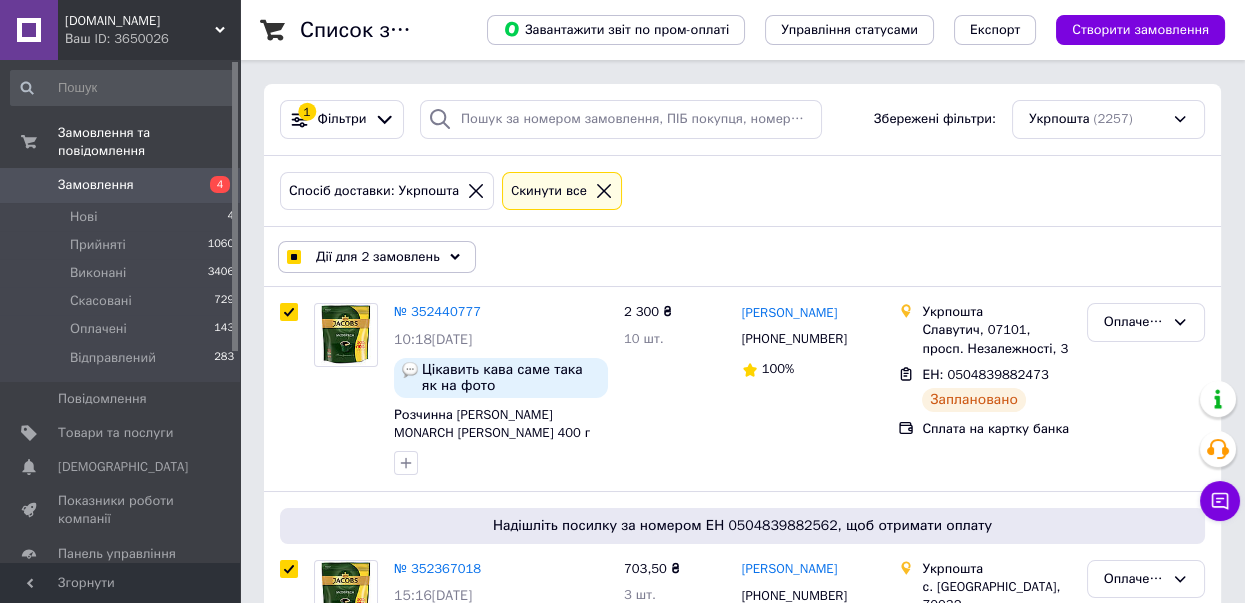 click on "Дії для 2 замовлень" at bounding box center [377, 257] 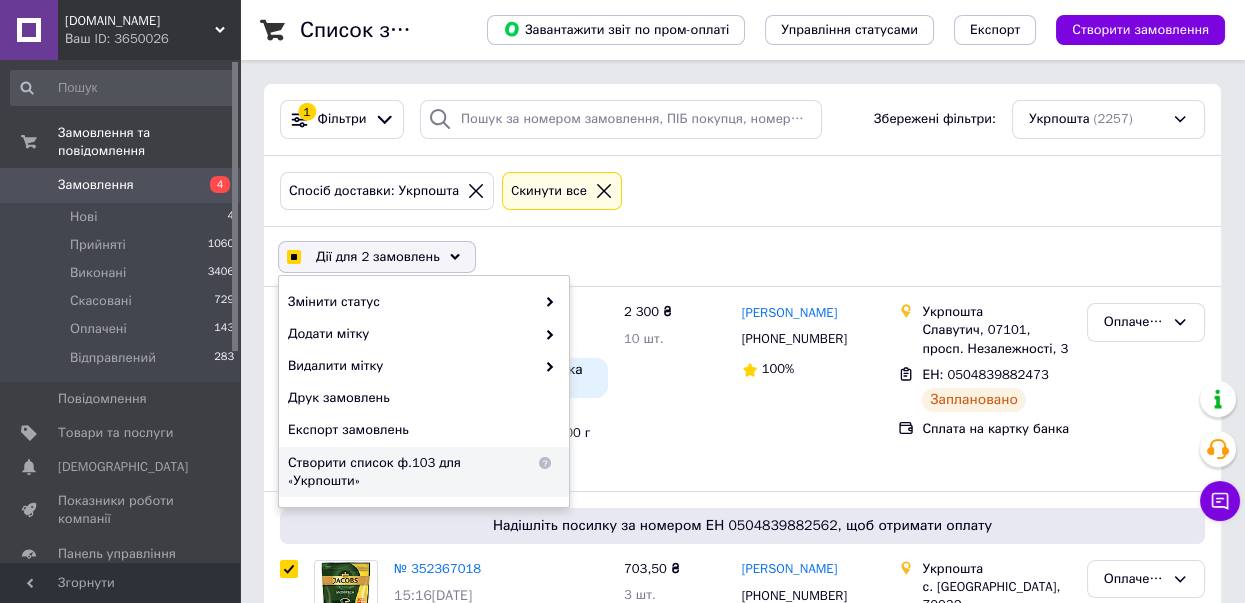 click on "Створити список ф.103 для «Укрпошти»" at bounding box center [424, 472] 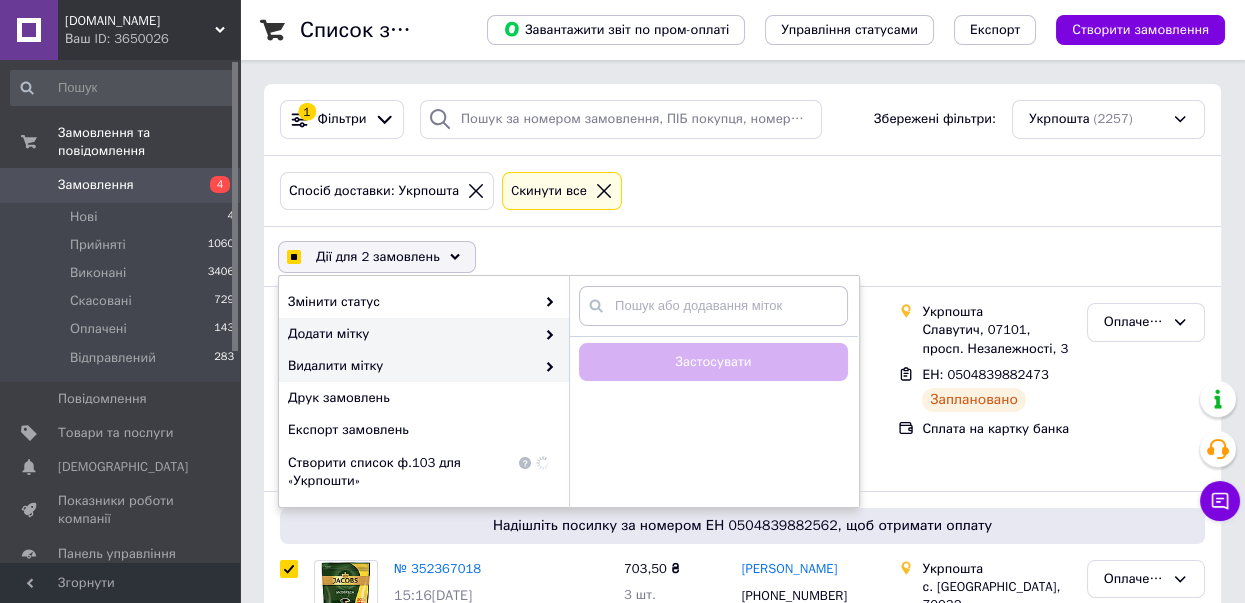 checkbox on "true" 